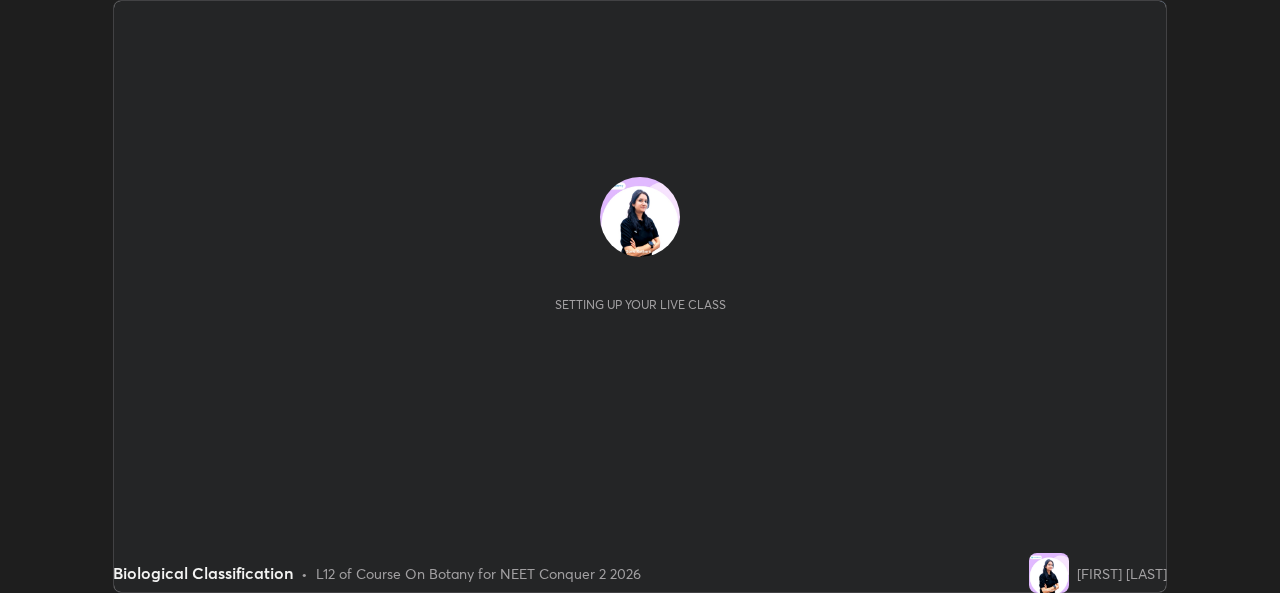 scroll, scrollTop: 0, scrollLeft: 0, axis: both 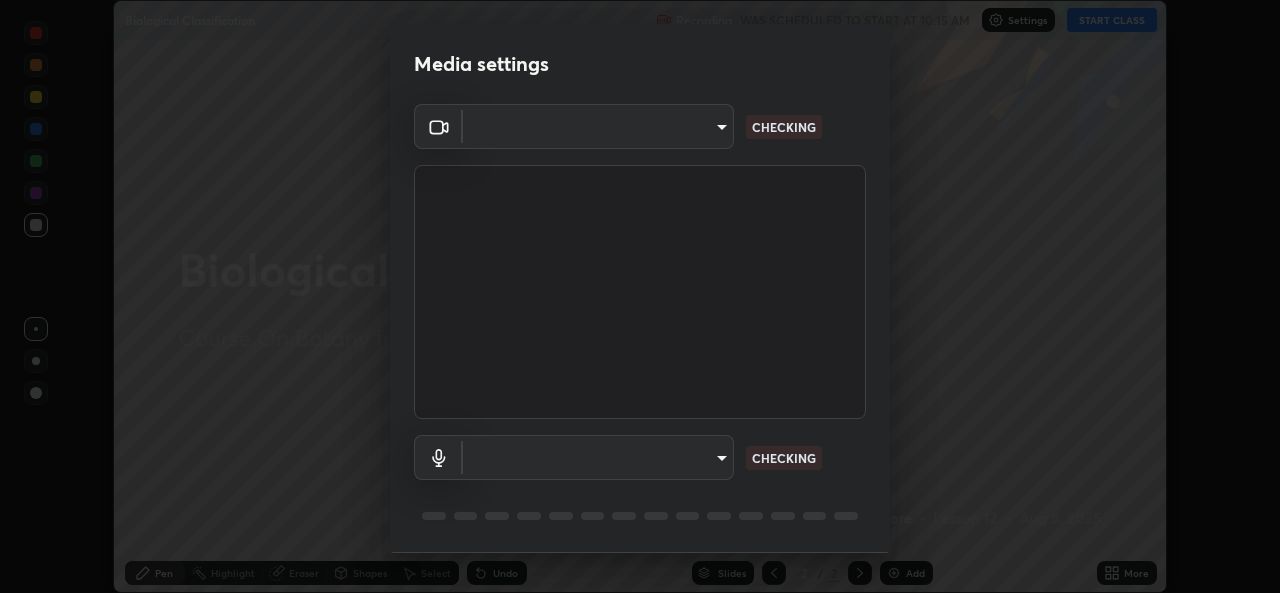 type on "49ae221ac10e7450fae1aa5d9d074b6745a4d7b76778b29691f85c0d3e1dda1d" 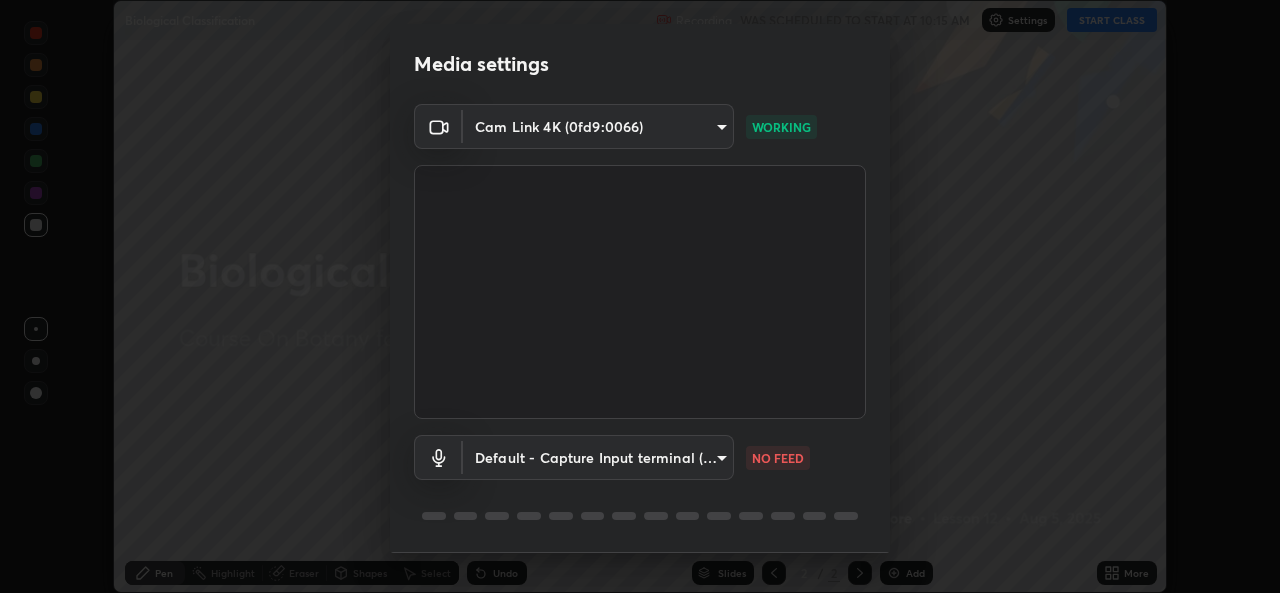 click on "Erase all Biological Classification Recording WAS SCHEDULED TO START AT  10:15 AM Settings START CLASS Setting up your live class Biological Classification • L12 of Course On Botany for NEET Conquer 2 2026 [FIRST] [LAST] Pen Highlight Eraser Shapes Select Undo Slides 2 / 2 Add More No doubts shared Encourage your learners to ask a doubt for better clarity Report an issue Reason for reporting Buffering Chat not working Audio - Video sync issue Educator video quality low ​ Attach an image Report Media settings Cam Link 4K (0fd9:0066) 49ae221ac10e7450fae1aa5d9d074b6745a4d7b76778b29691f85c0d3e1dda1d WORKING Default - Capture Input terminal (Digital Array MIC) default NO FEED 1 / 5 Next" at bounding box center (640, 296) 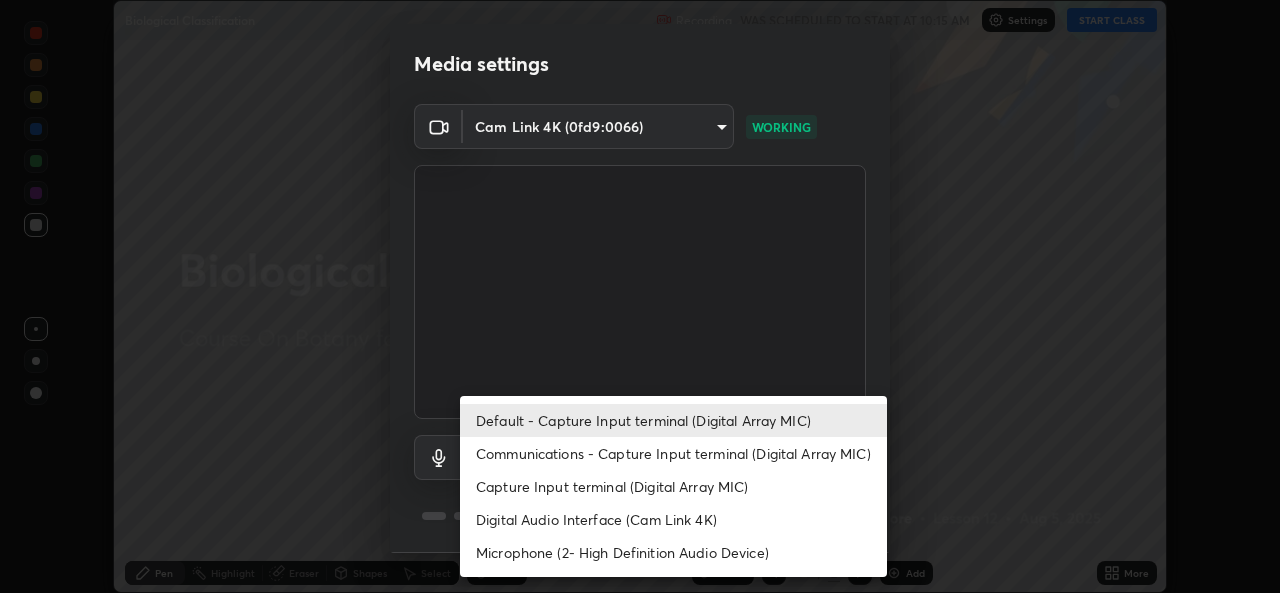 click on "Digital Audio Interface (Cam Link 4K)" at bounding box center [673, 519] 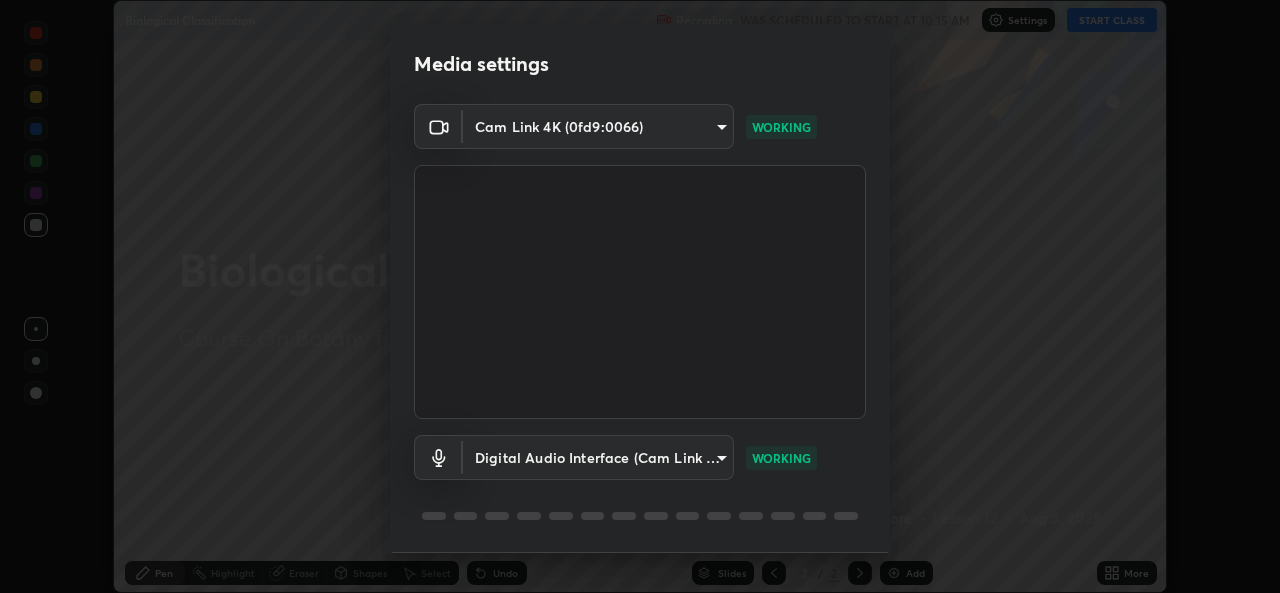 scroll, scrollTop: 63, scrollLeft: 0, axis: vertical 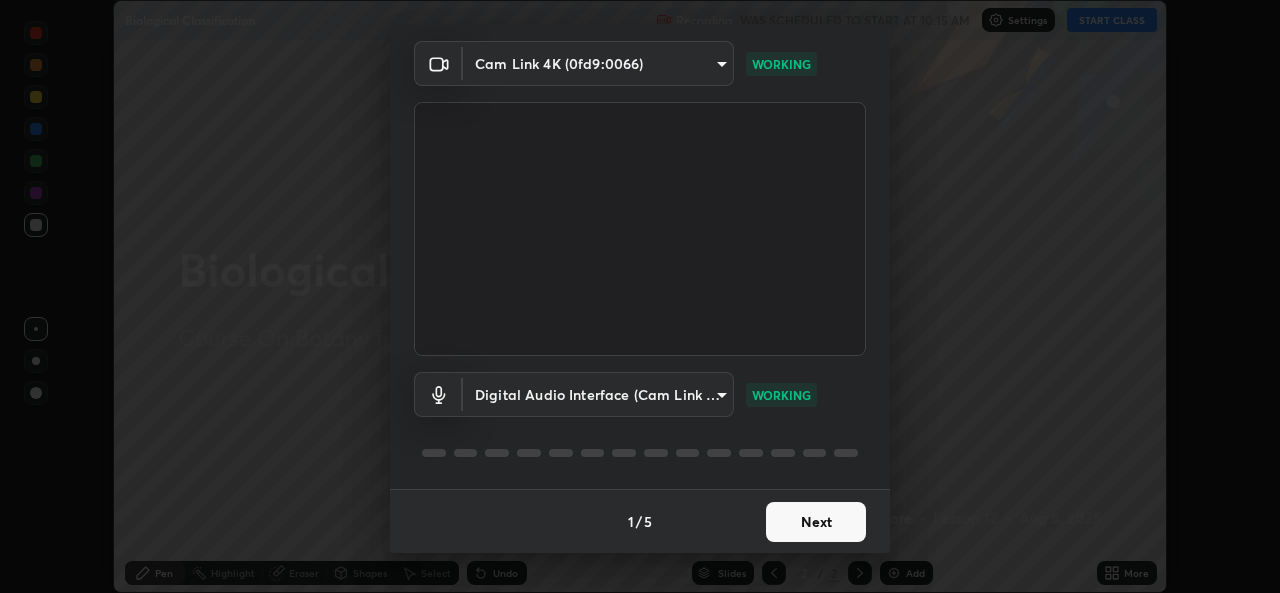 click on "Next" at bounding box center (816, 522) 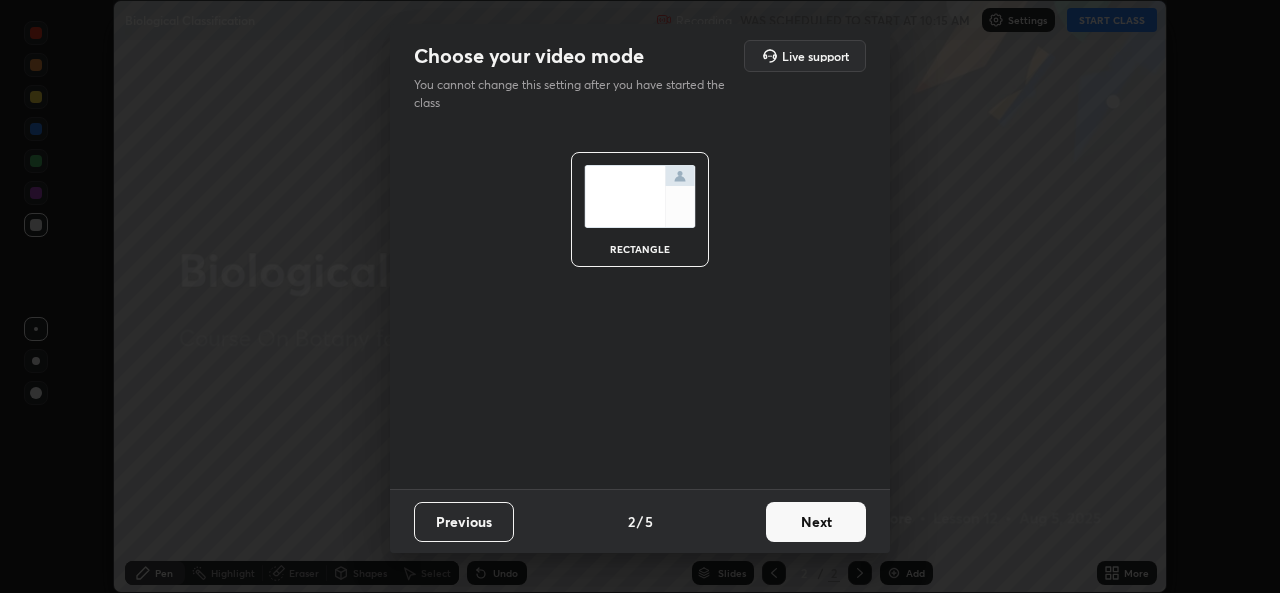 click on "Next" at bounding box center [816, 522] 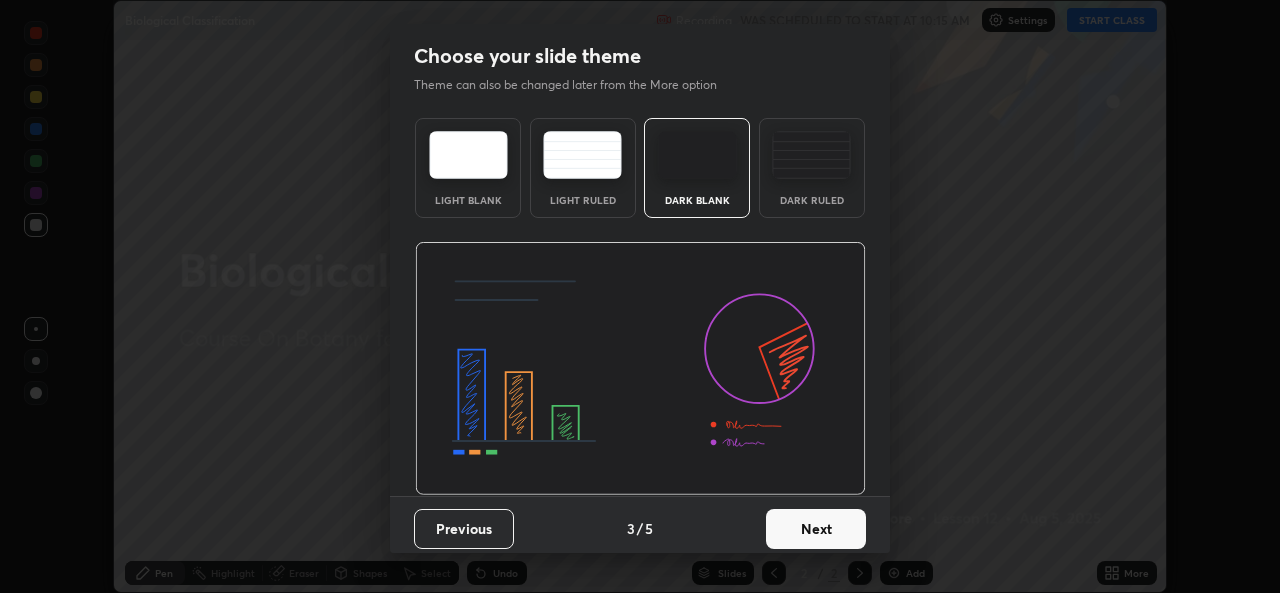 click on "Next" at bounding box center [816, 529] 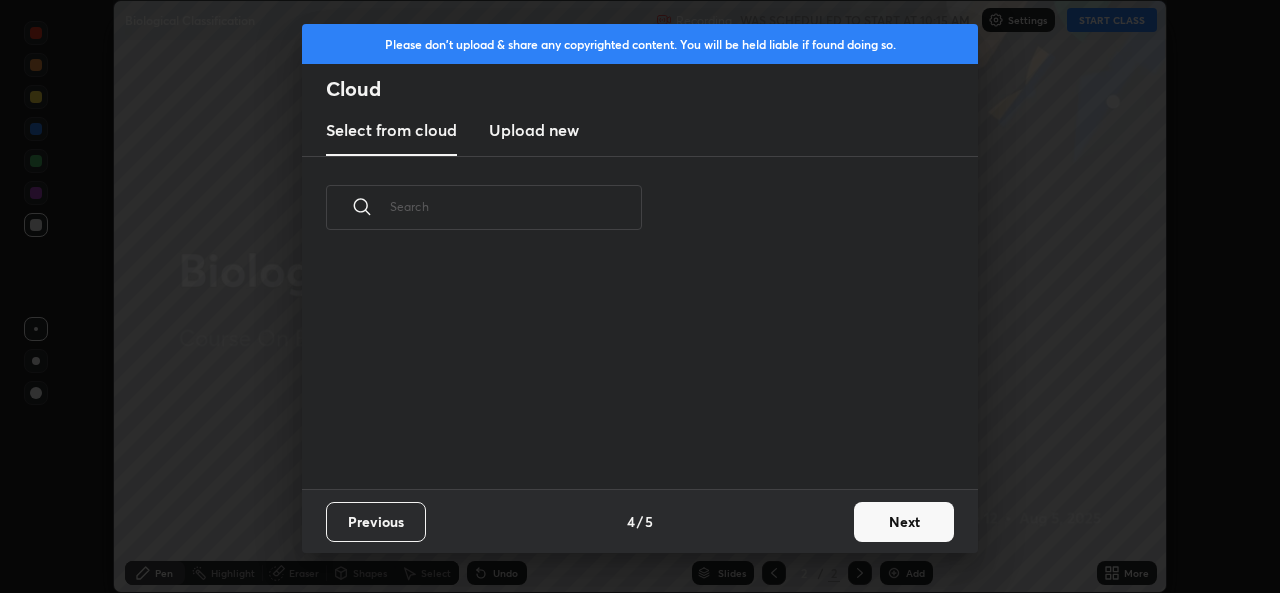click on "Next" at bounding box center [904, 522] 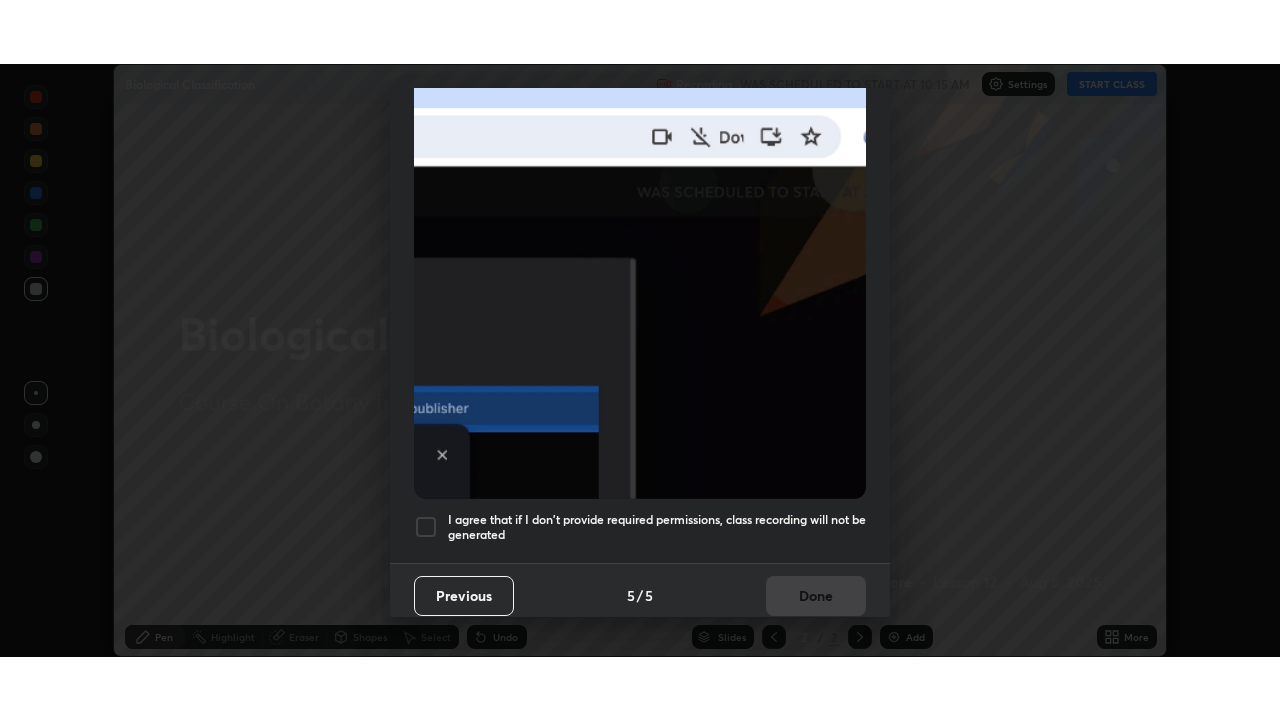 scroll, scrollTop: 467, scrollLeft: 0, axis: vertical 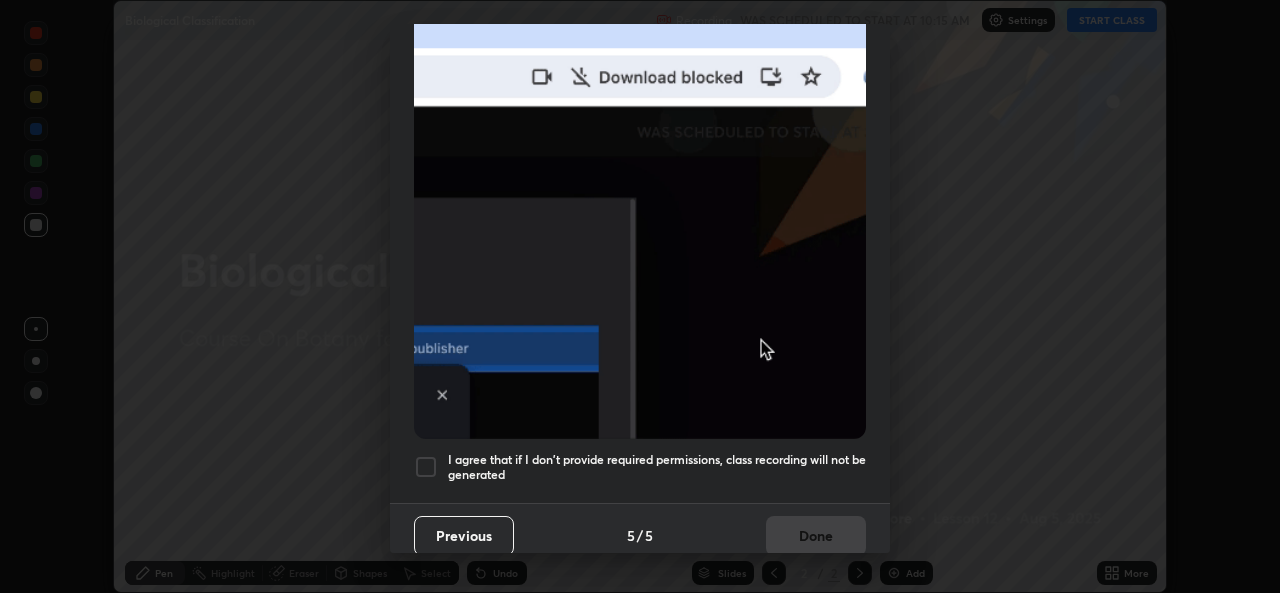 click at bounding box center [426, 467] 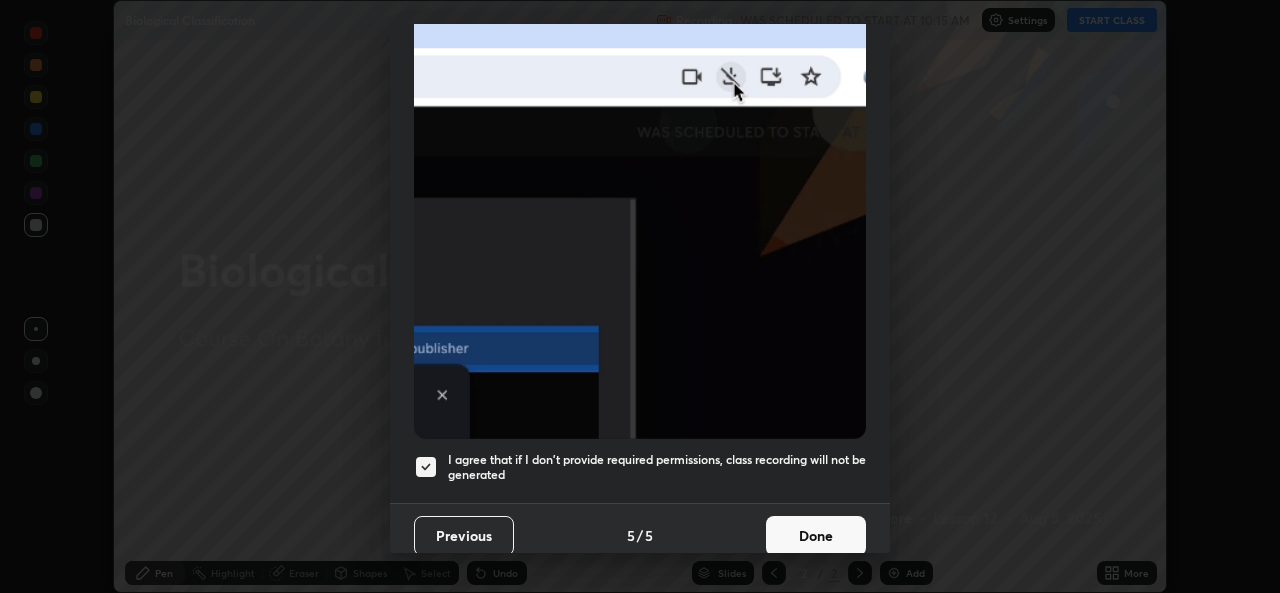 click on "Done" at bounding box center [816, 536] 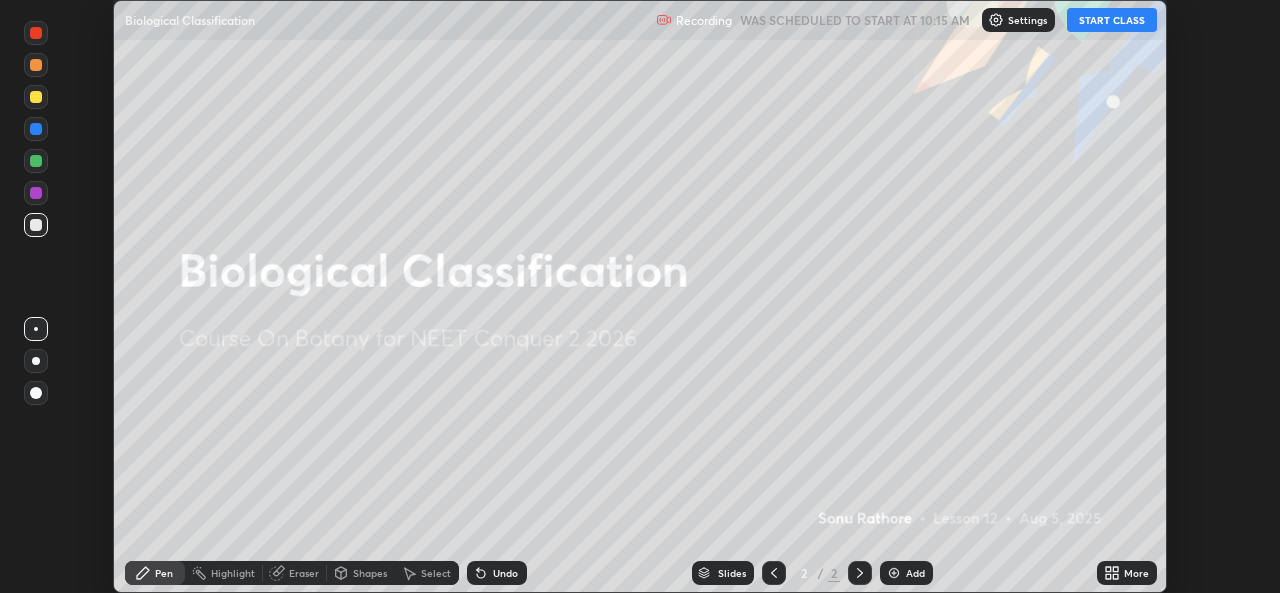click 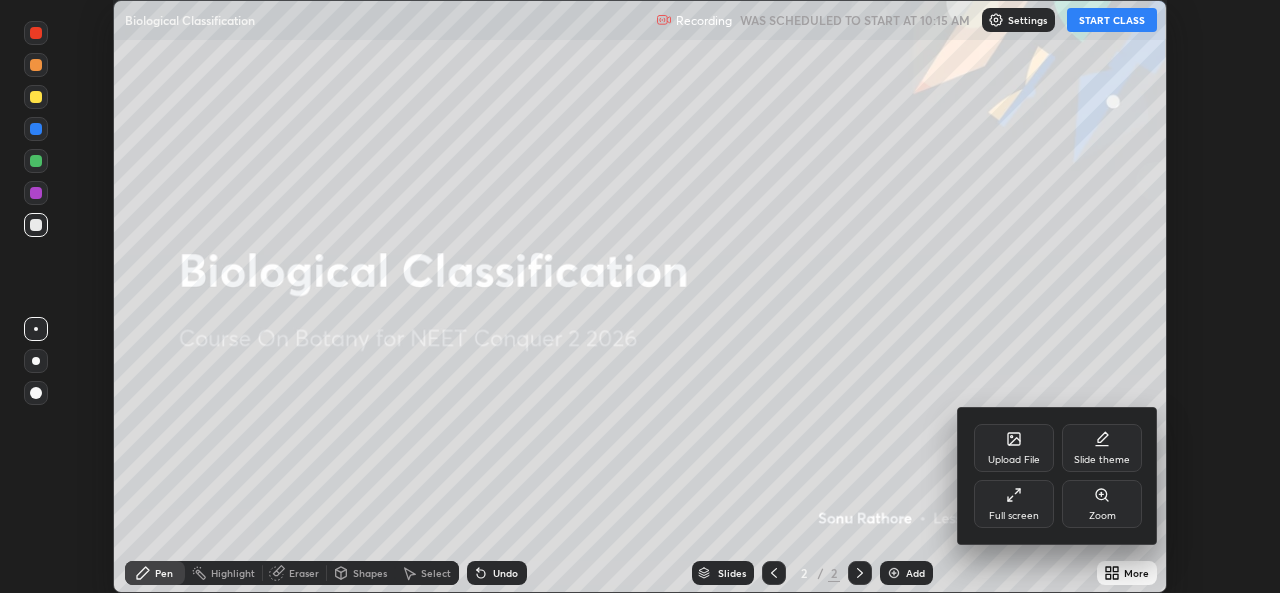 click on "Full screen" at bounding box center [1014, 504] 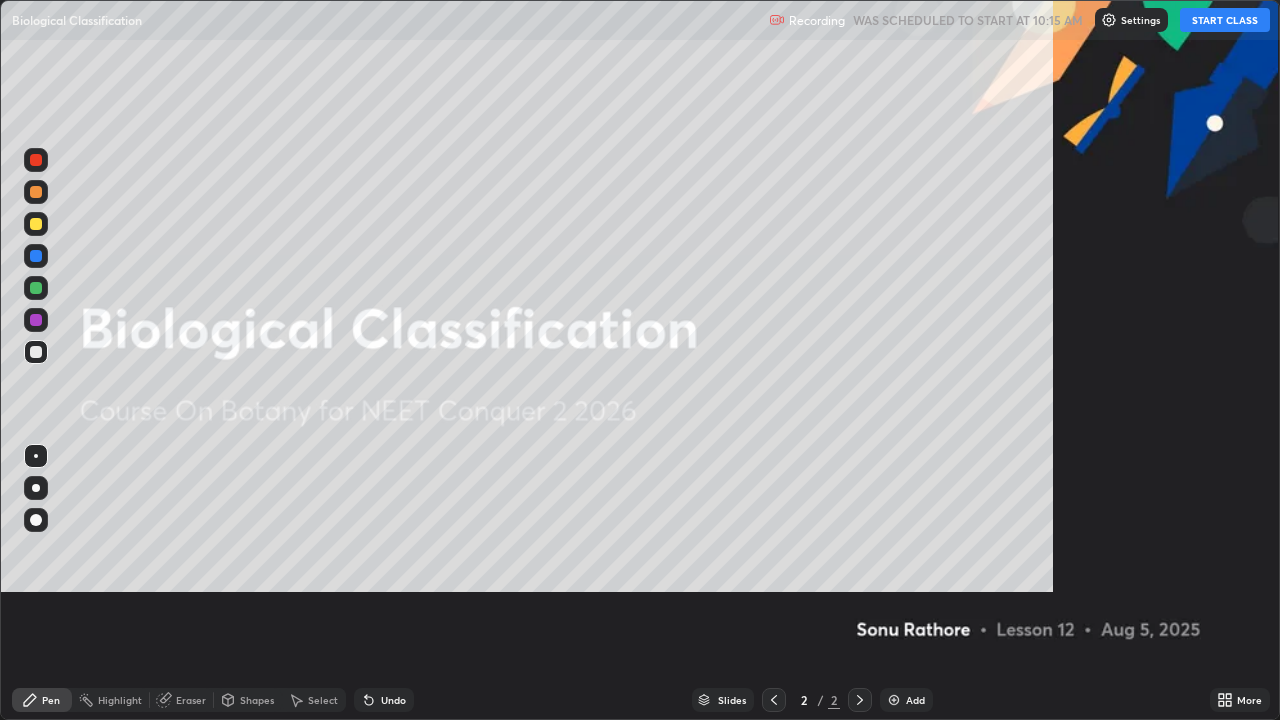 scroll, scrollTop: 99280, scrollLeft: 98720, axis: both 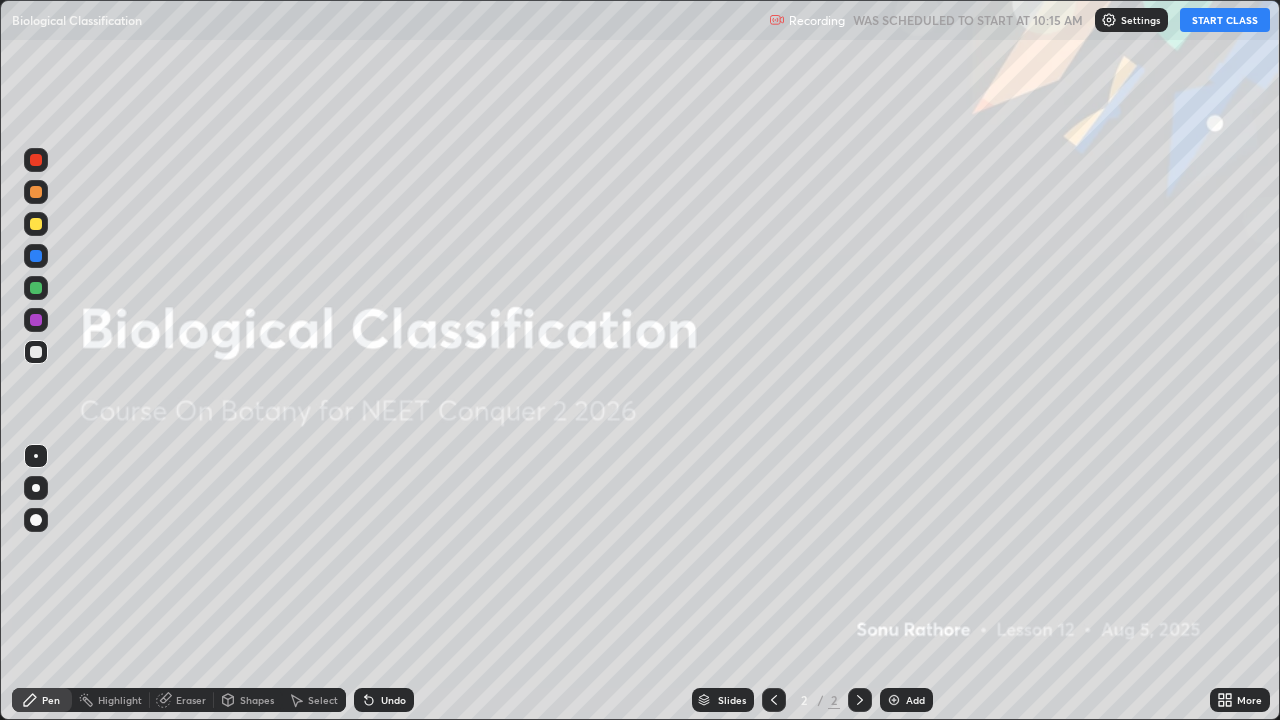 click on "START CLASS" at bounding box center [1225, 20] 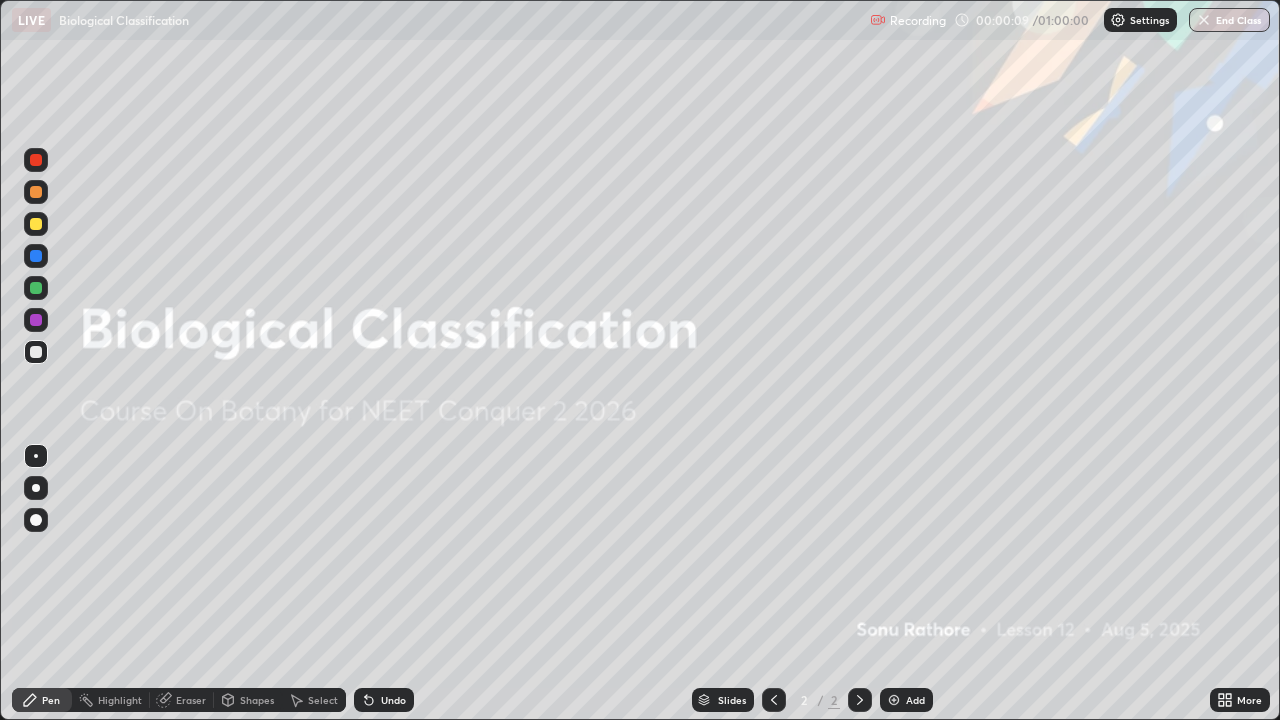 click on "Add" at bounding box center (915, 700) 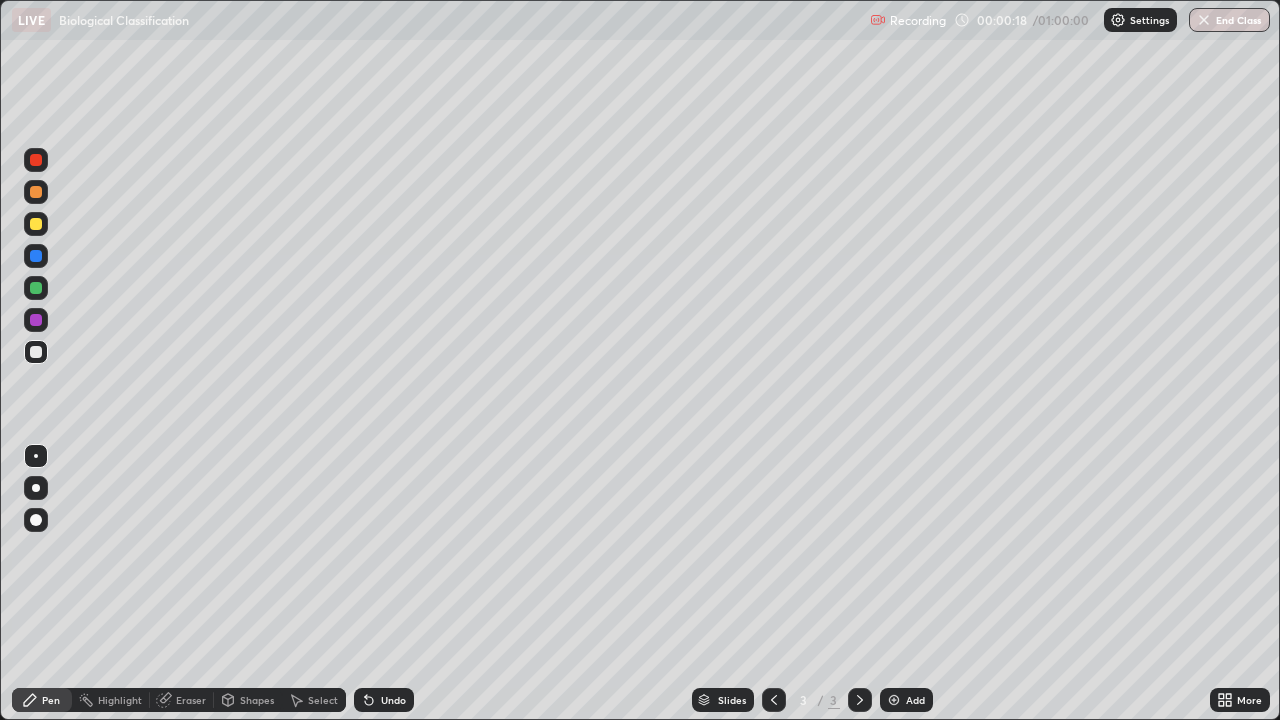 click at bounding box center (36, 224) 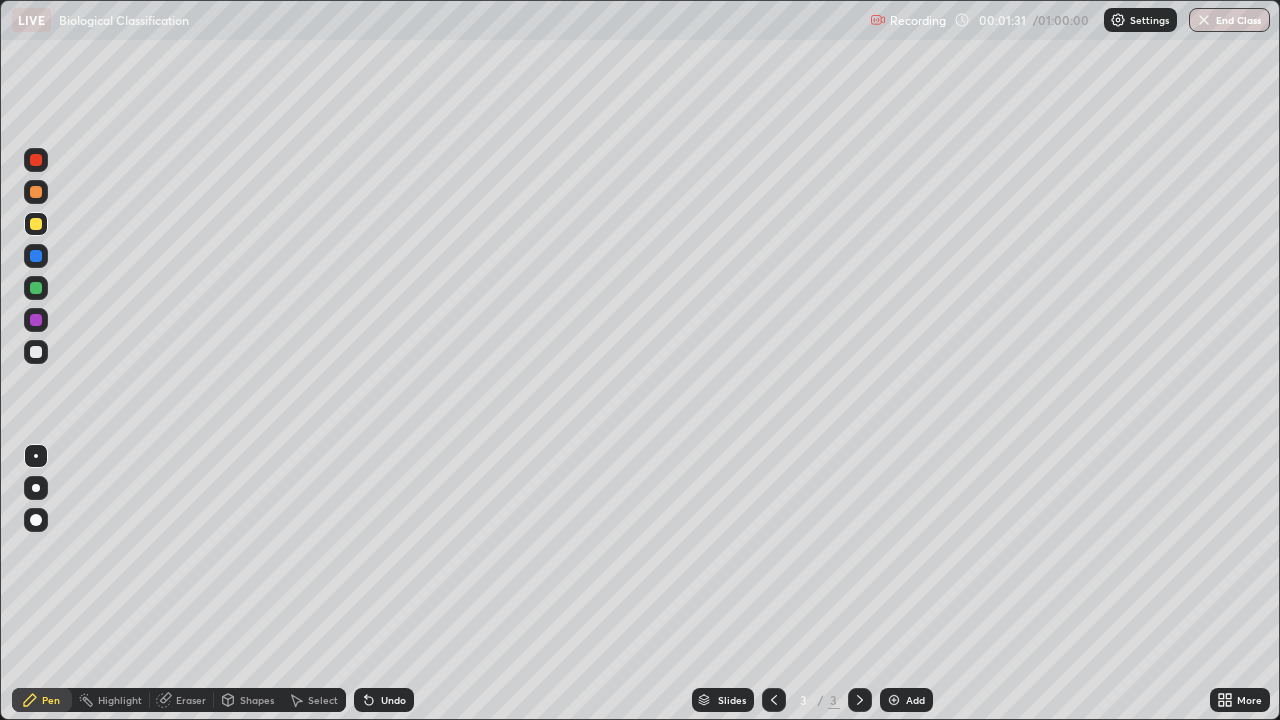 click at bounding box center [36, 352] 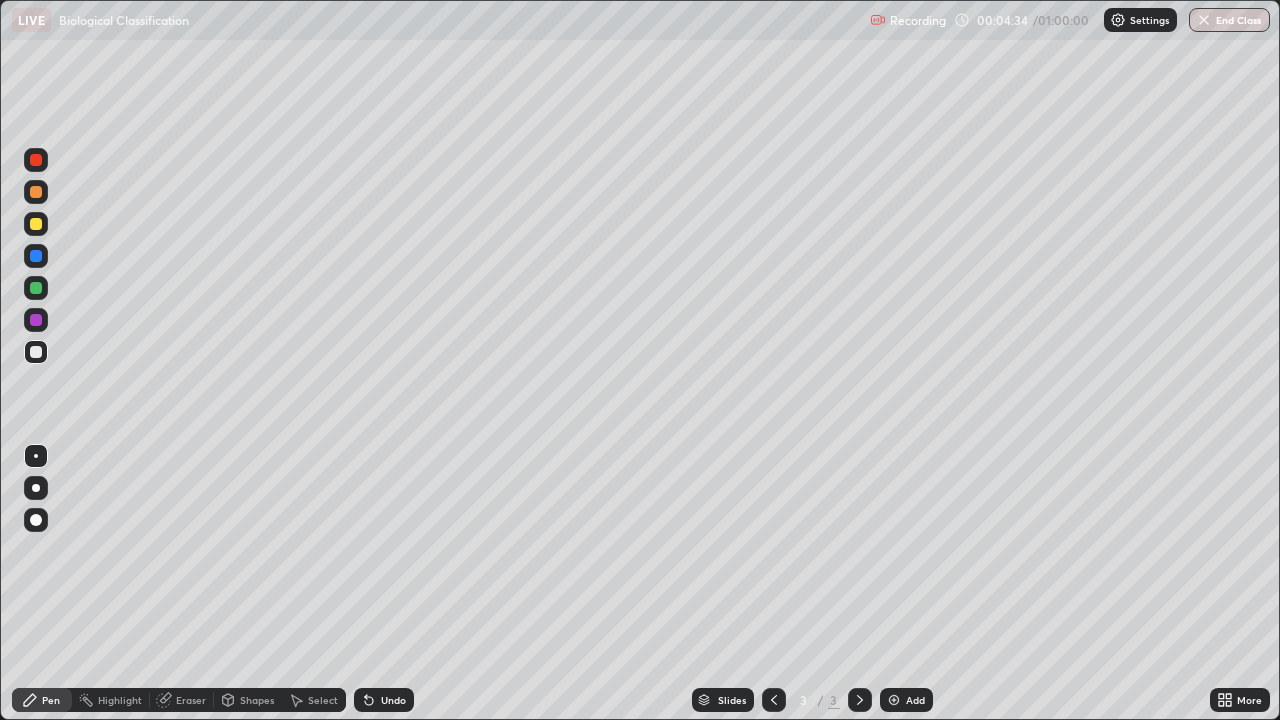 click on "Eraser" at bounding box center (191, 700) 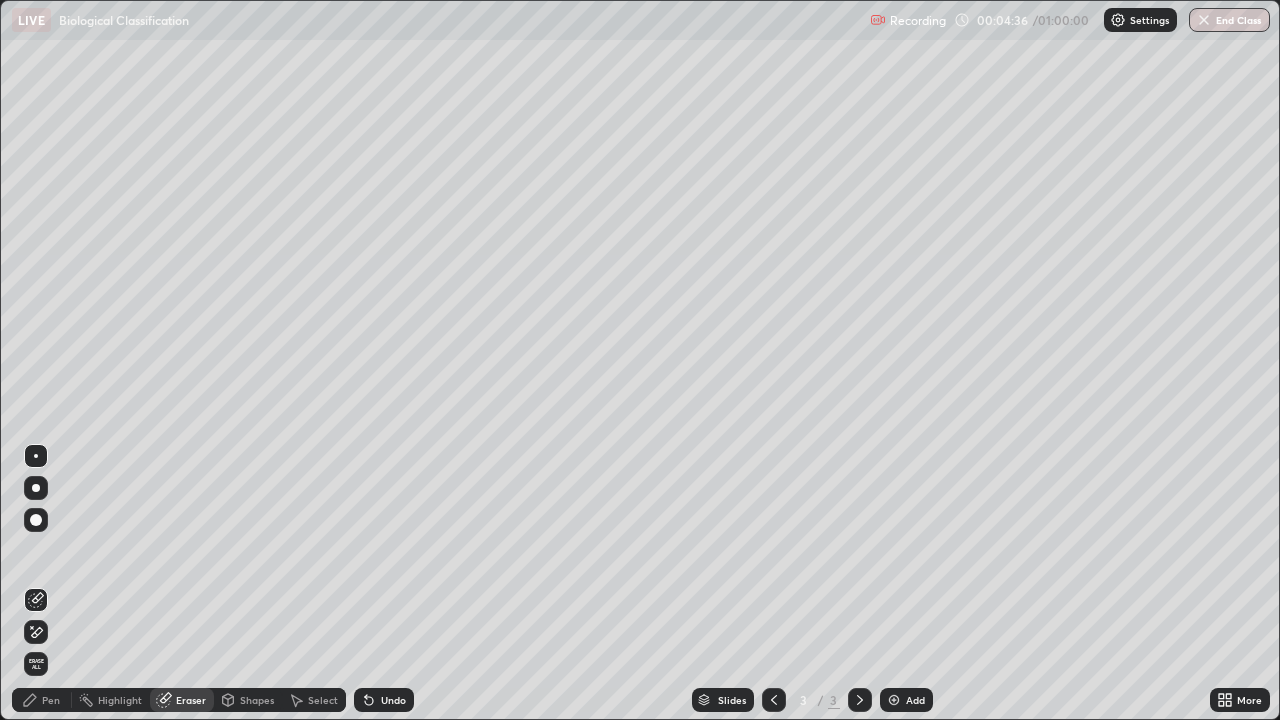 click on "Erase all" at bounding box center (36, 664) 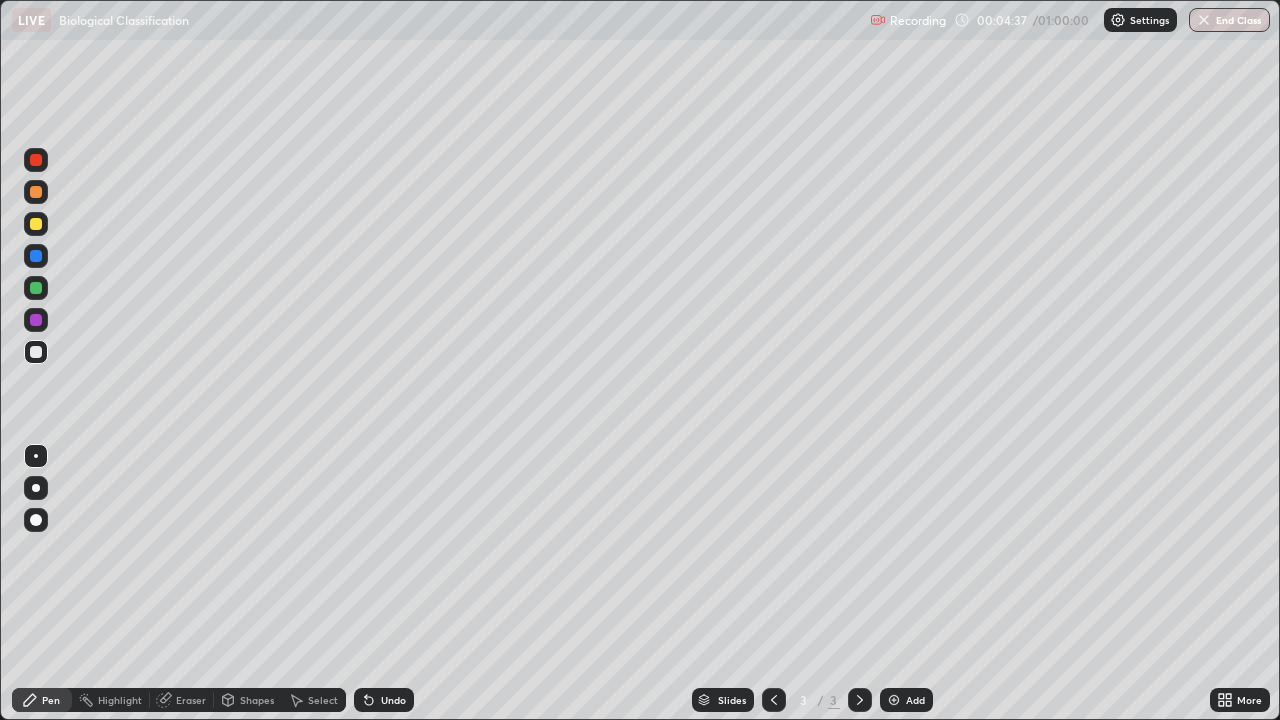 click at bounding box center (36, 224) 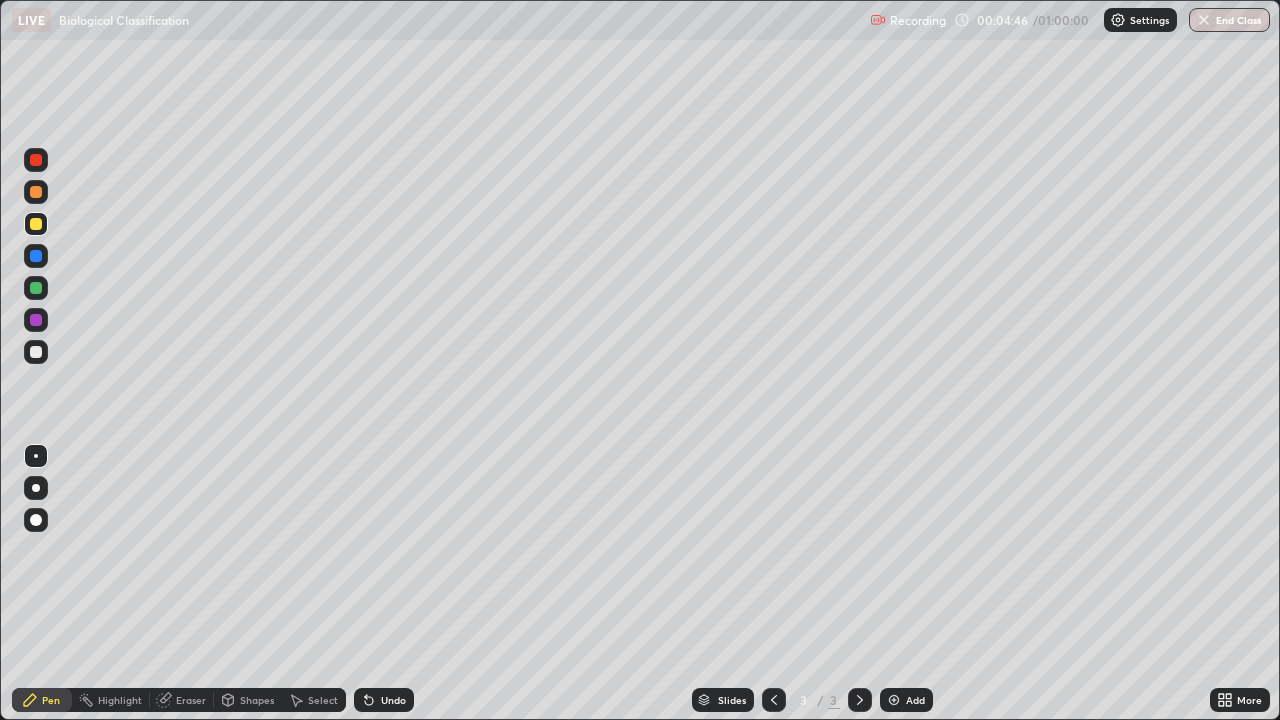 click at bounding box center [36, 352] 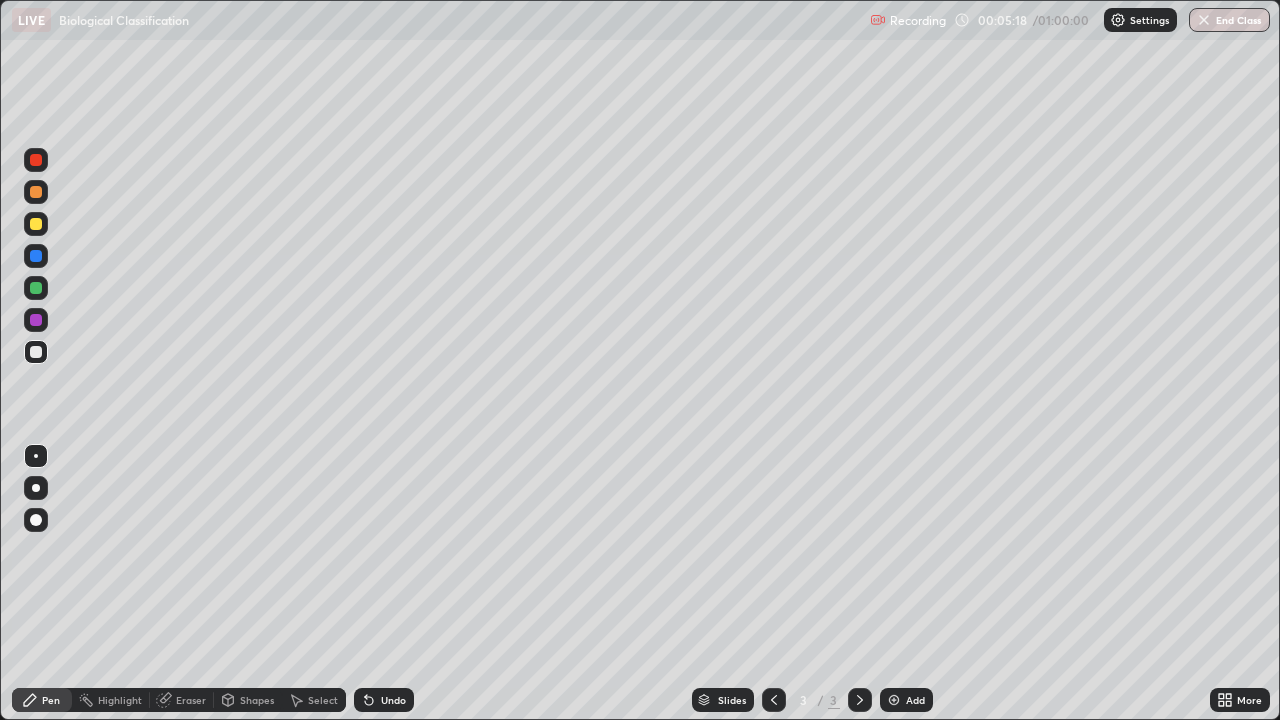 click at bounding box center [36, 352] 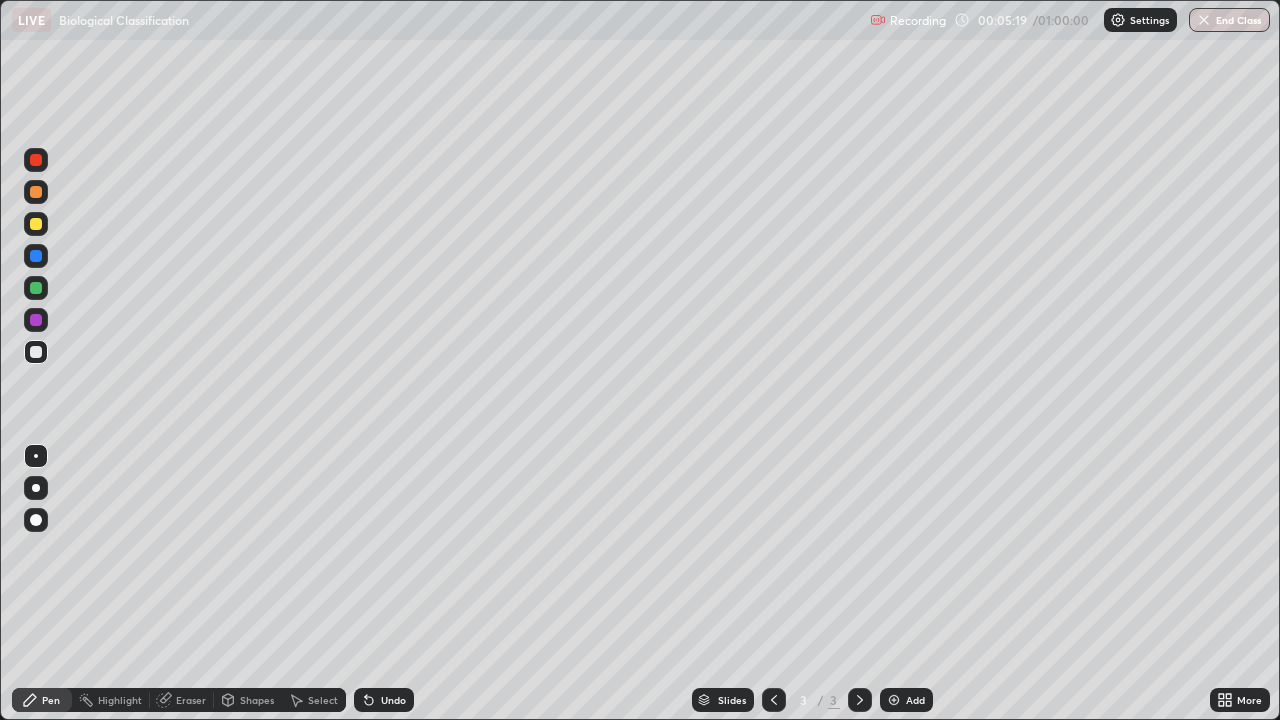 click at bounding box center [36, 224] 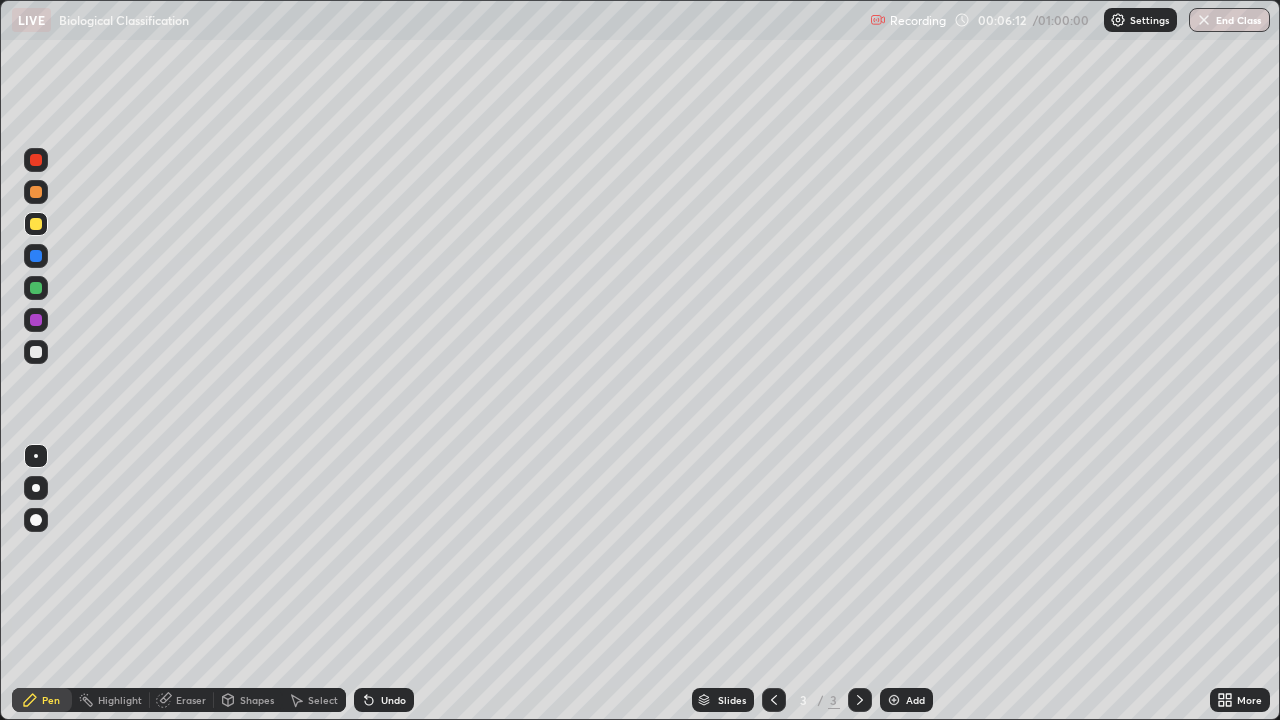 click at bounding box center [36, 488] 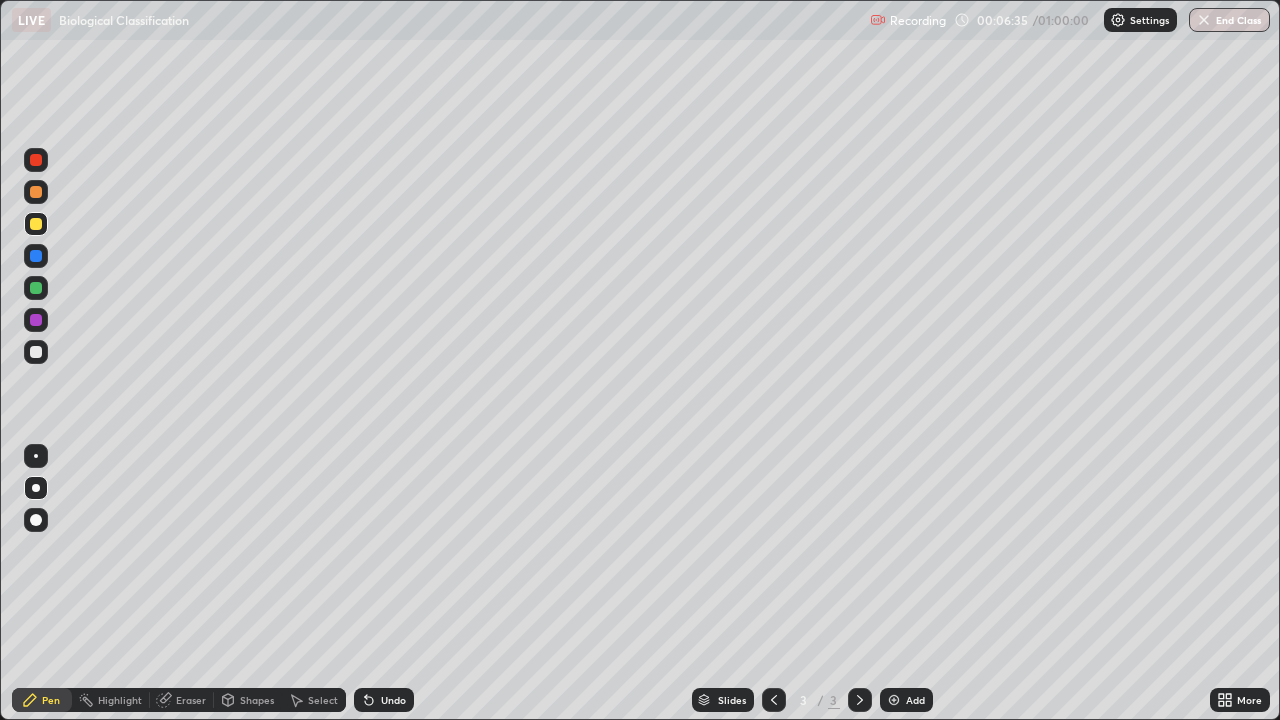 click at bounding box center [36, 352] 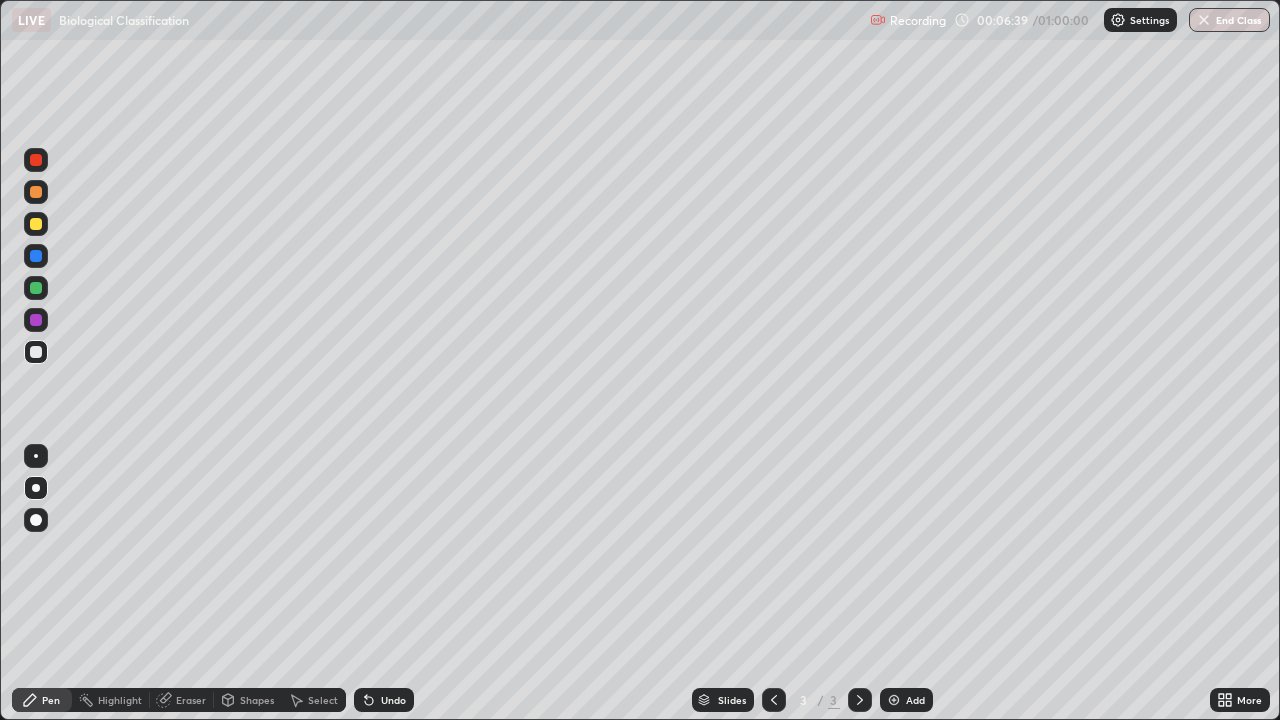 click at bounding box center (36, 456) 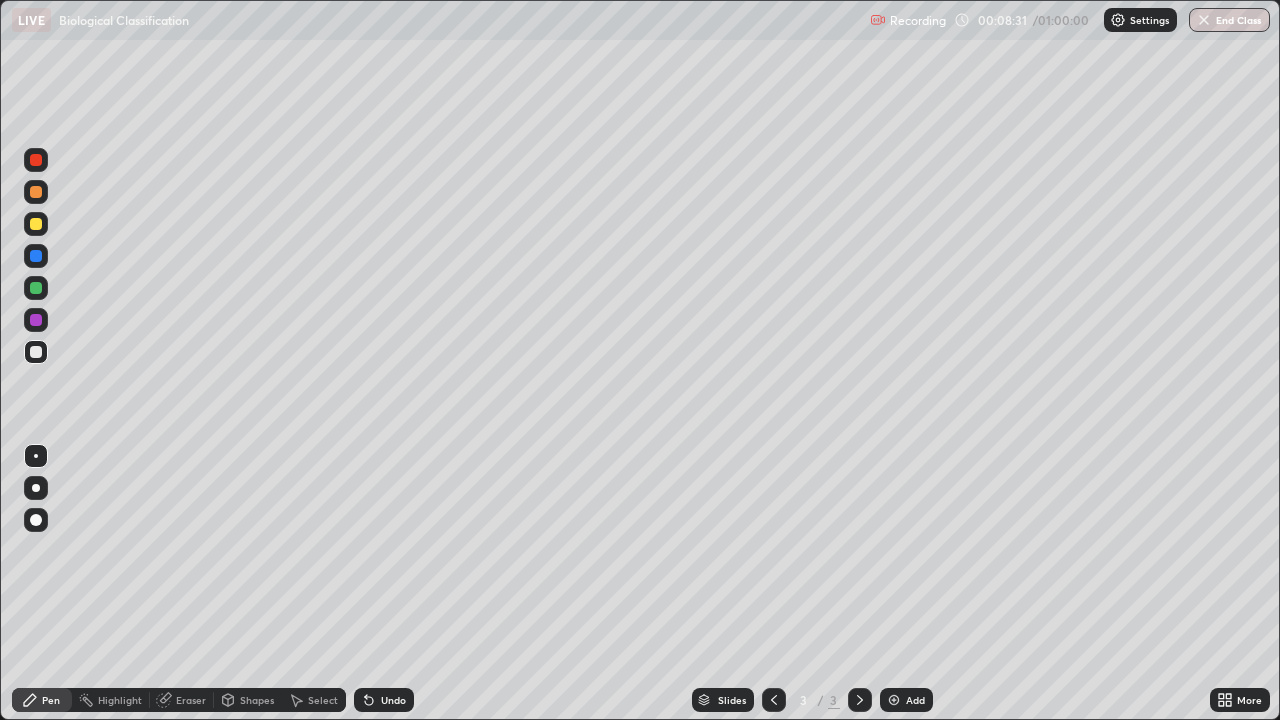 click 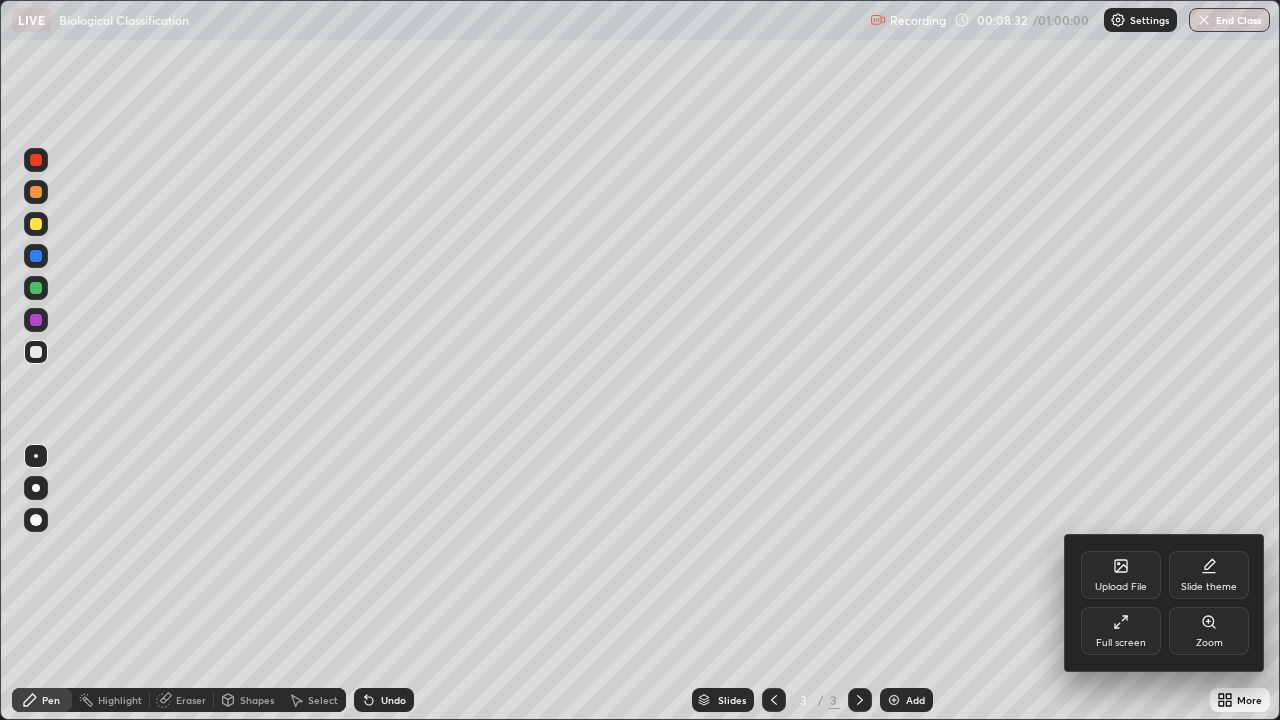 click on "Full screen" at bounding box center (1121, 631) 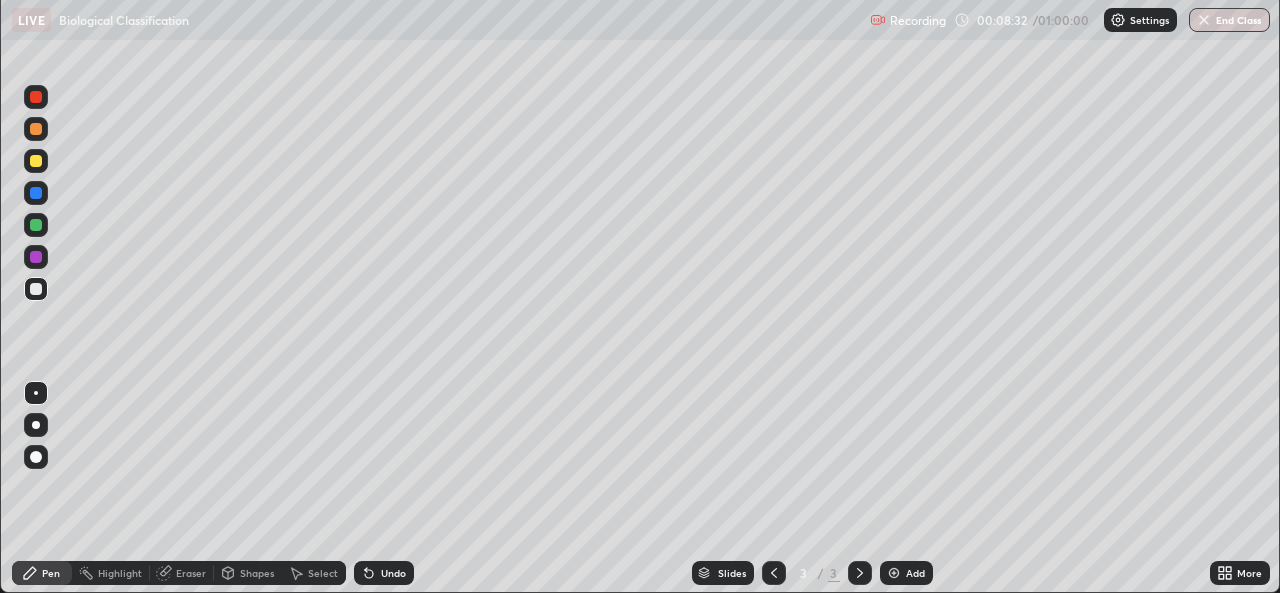scroll, scrollTop: 593, scrollLeft: 1280, axis: both 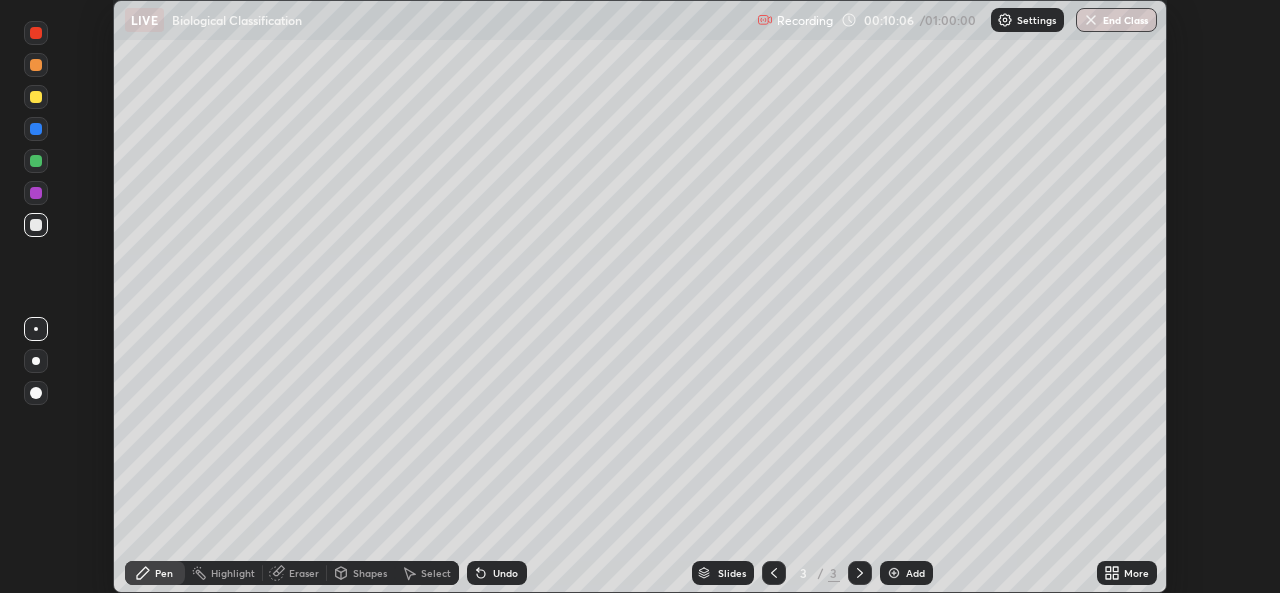 click on "More" at bounding box center [1136, 573] 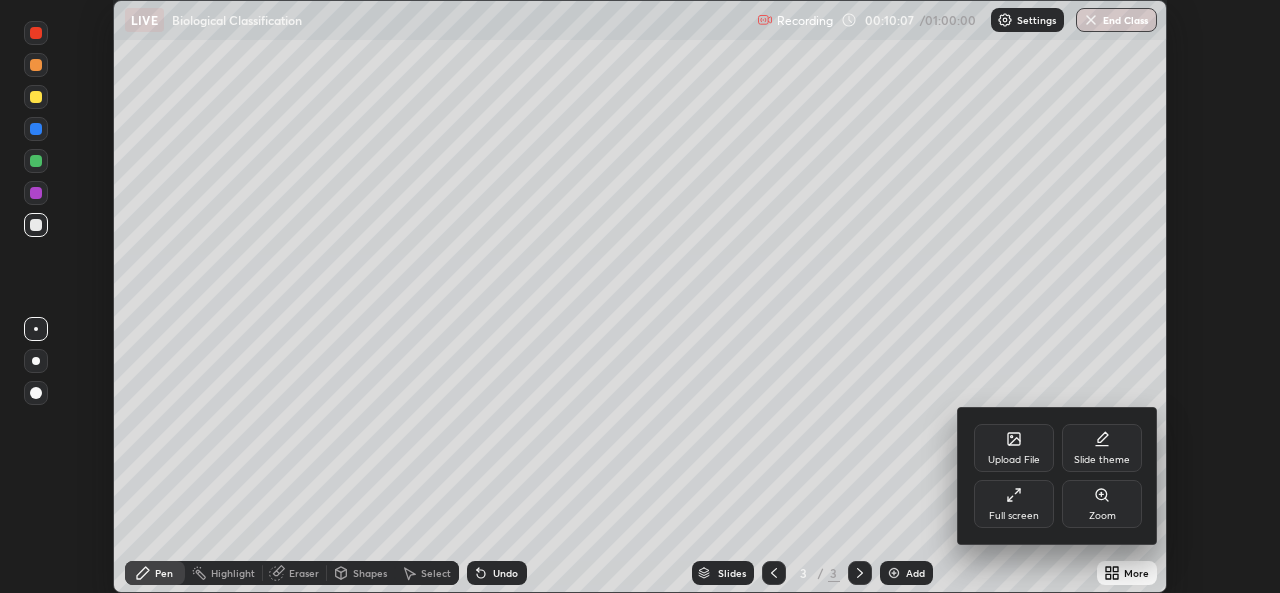 click on "Full screen" at bounding box center (1014, 504) 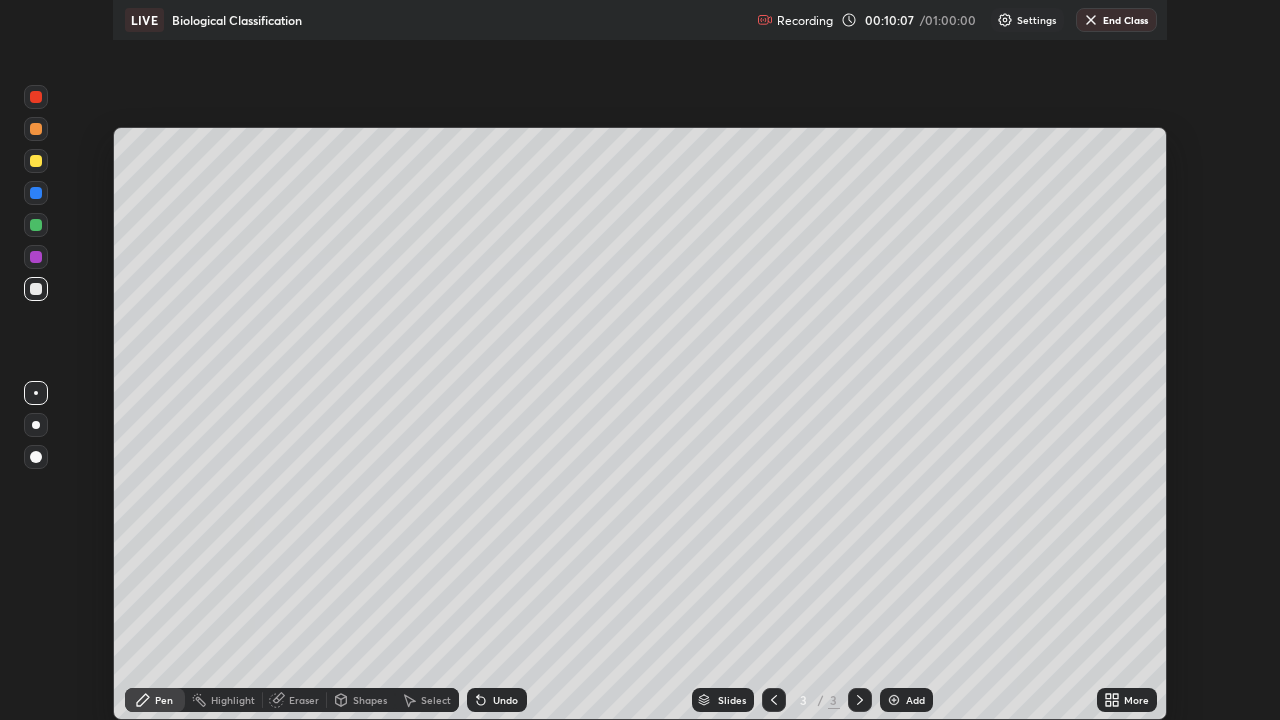 scroll, scrollTop: 99280, scrollLeft: 98720, axis: both 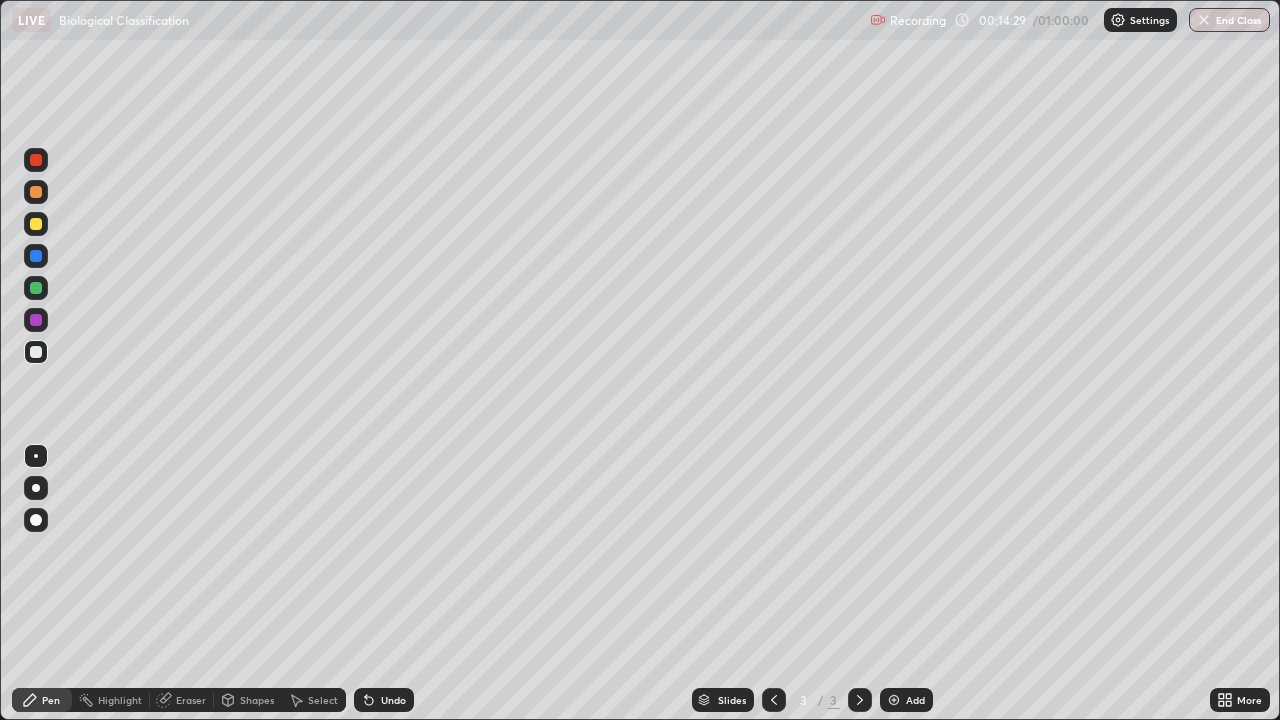 click at bounding box center (36, 224) 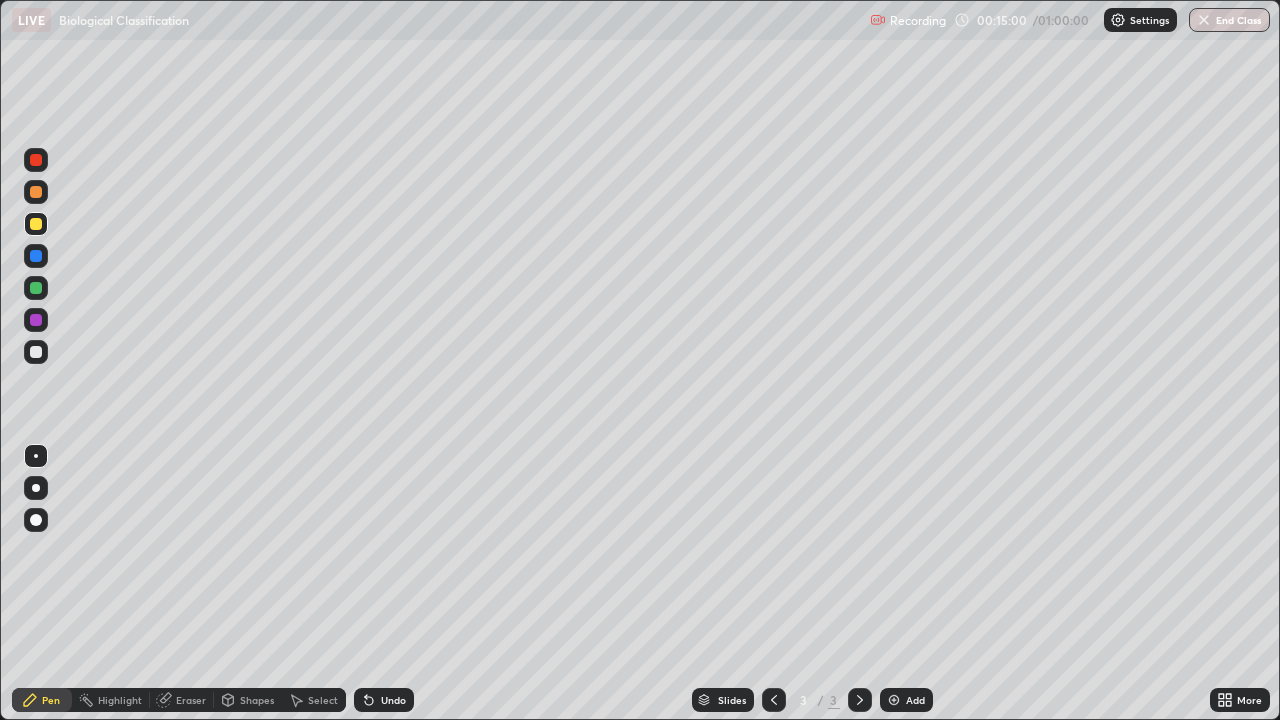 click 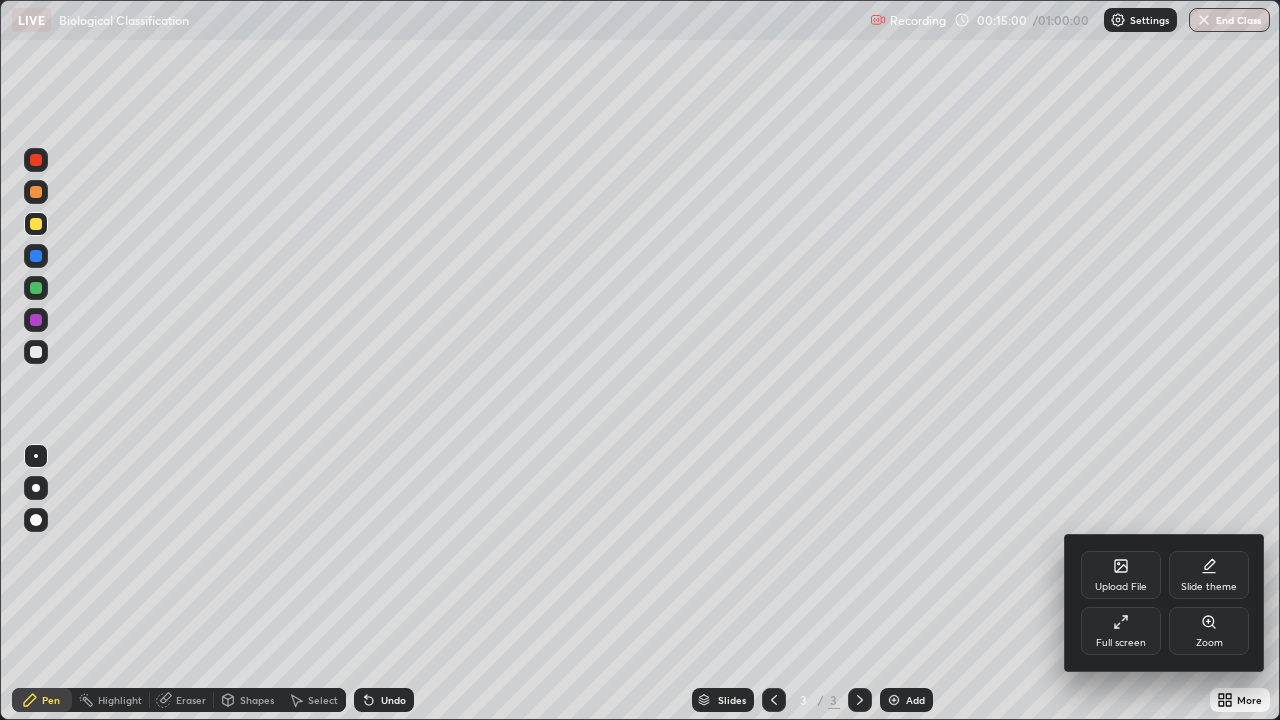 click on "Full screen" at bounding box center [1121, 631] 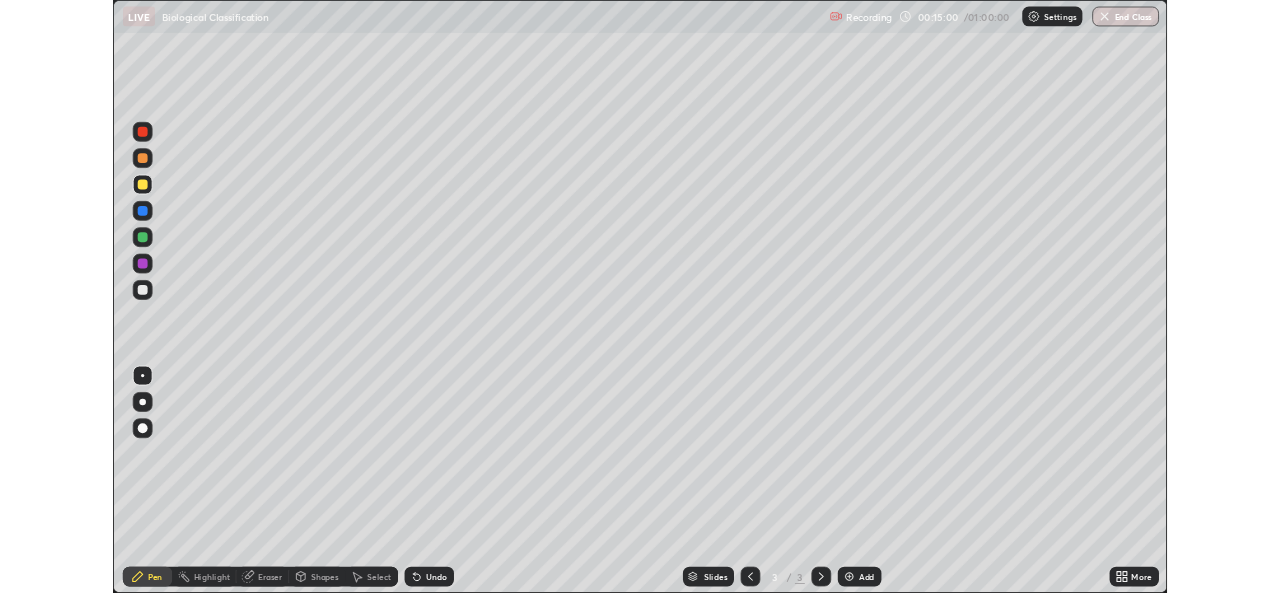 scroll, scrollTop: 593, scrollLeft: 1280, axis: both 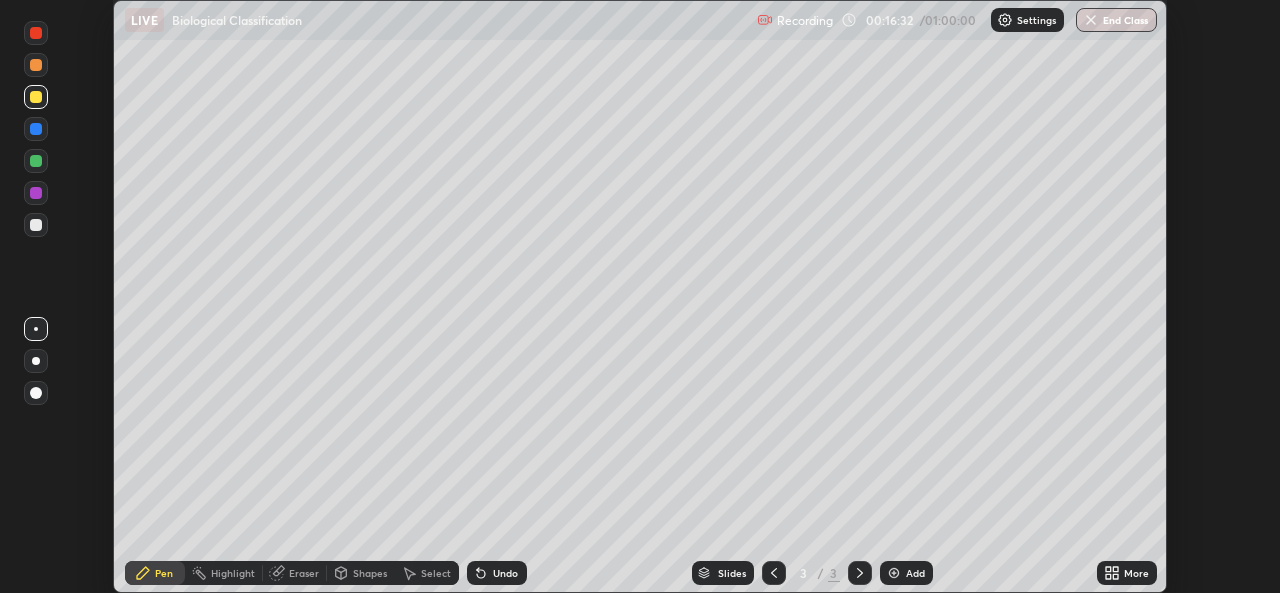click 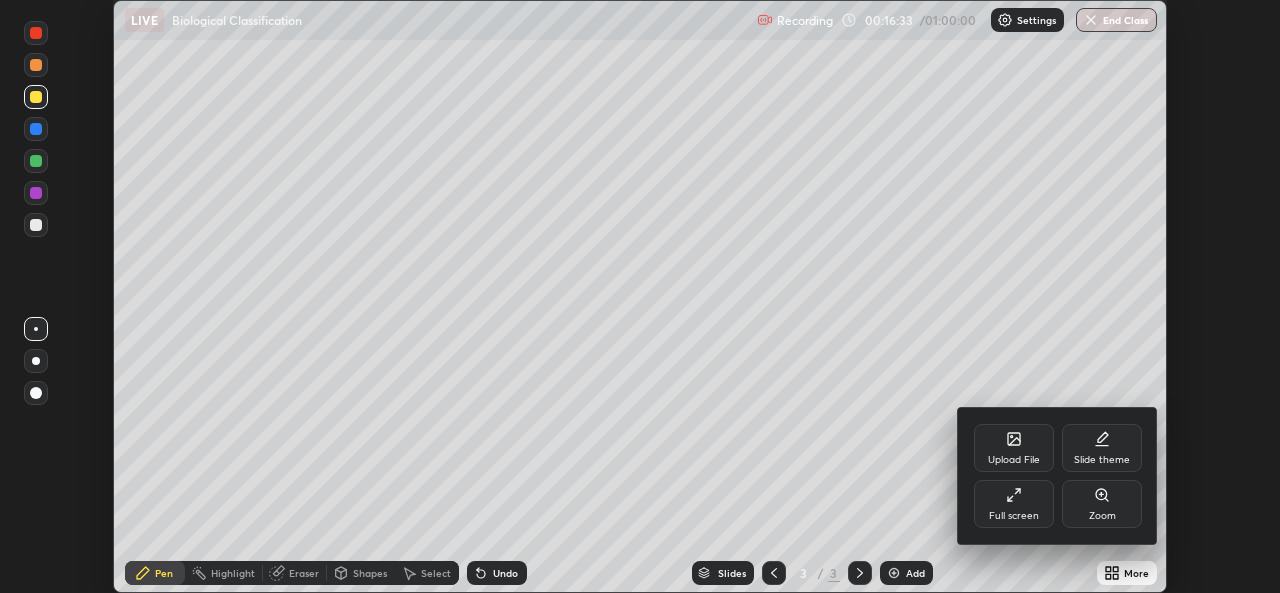 click 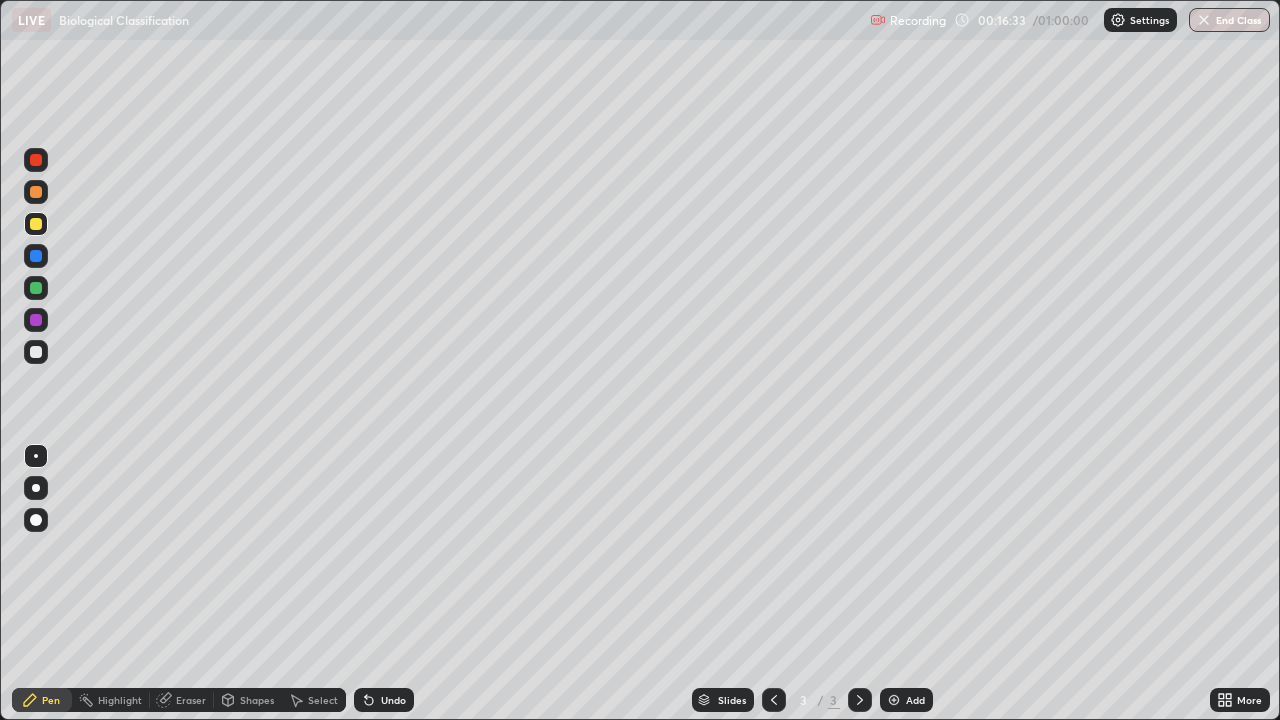scroll, scrollTop: 99280, scrollLeft: 98720, axis: both 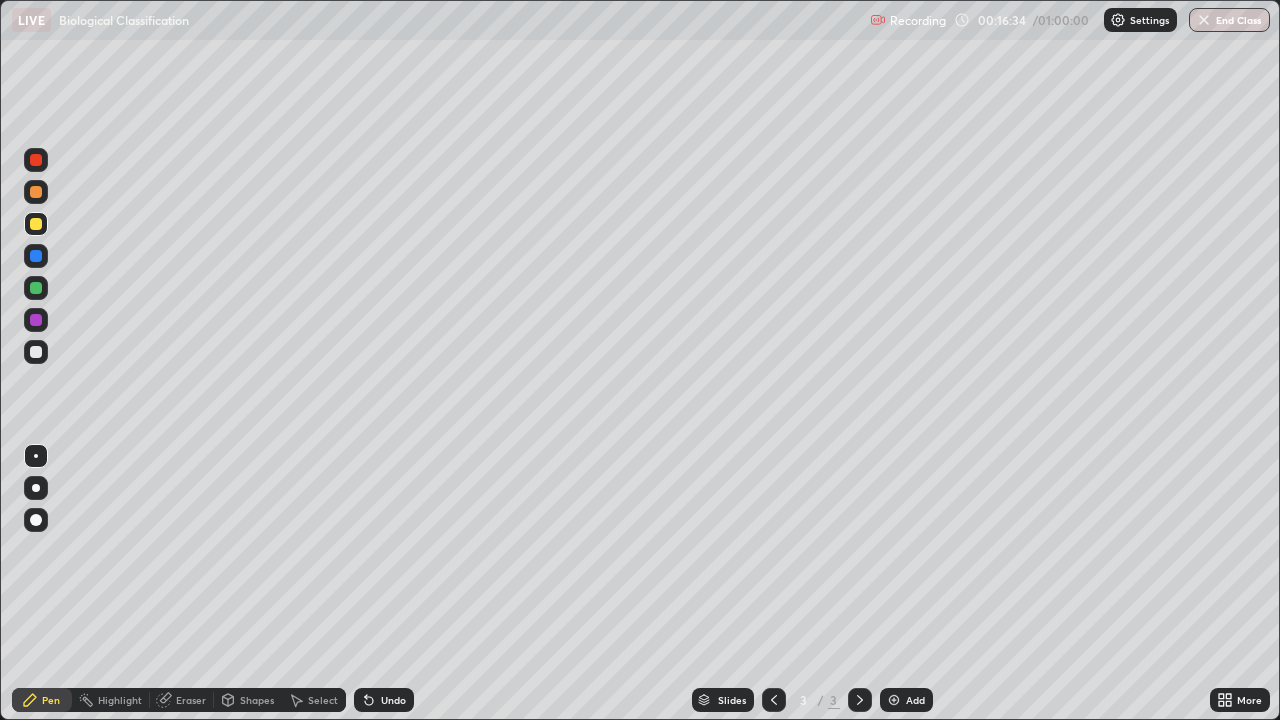 click on "Add" at bounding box center [915, 700] 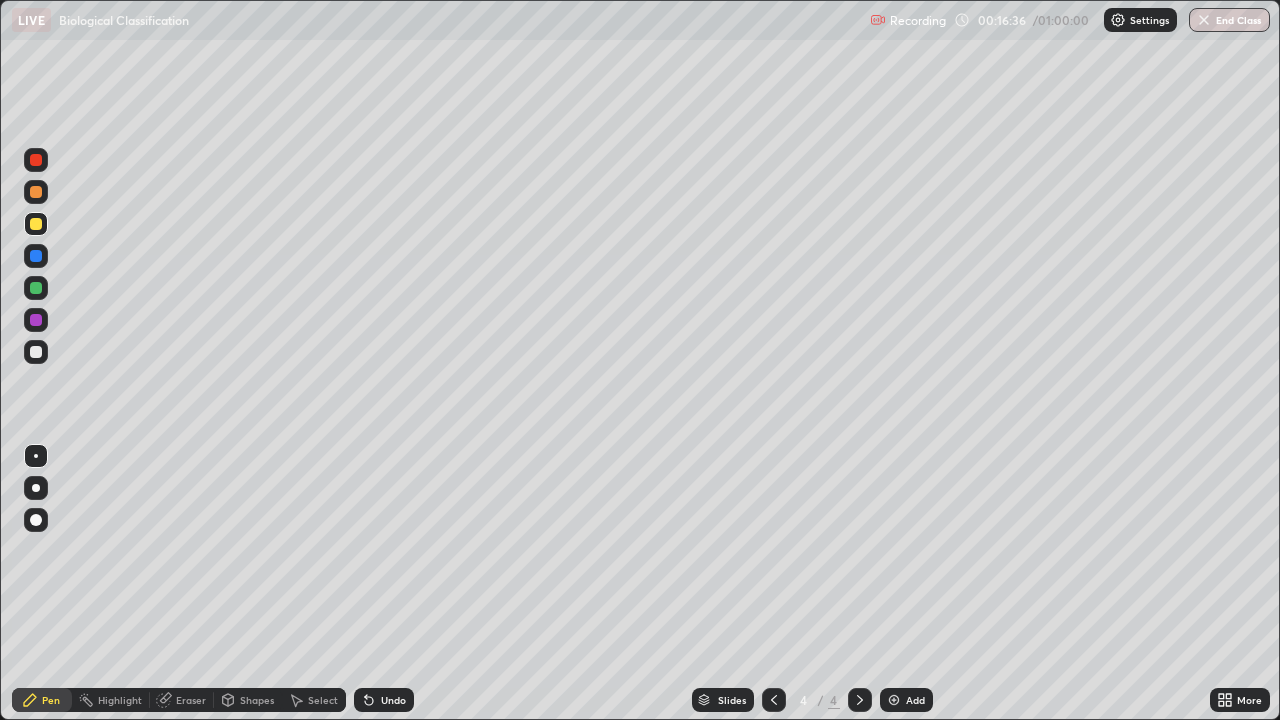click at bounding box center (36, 352) 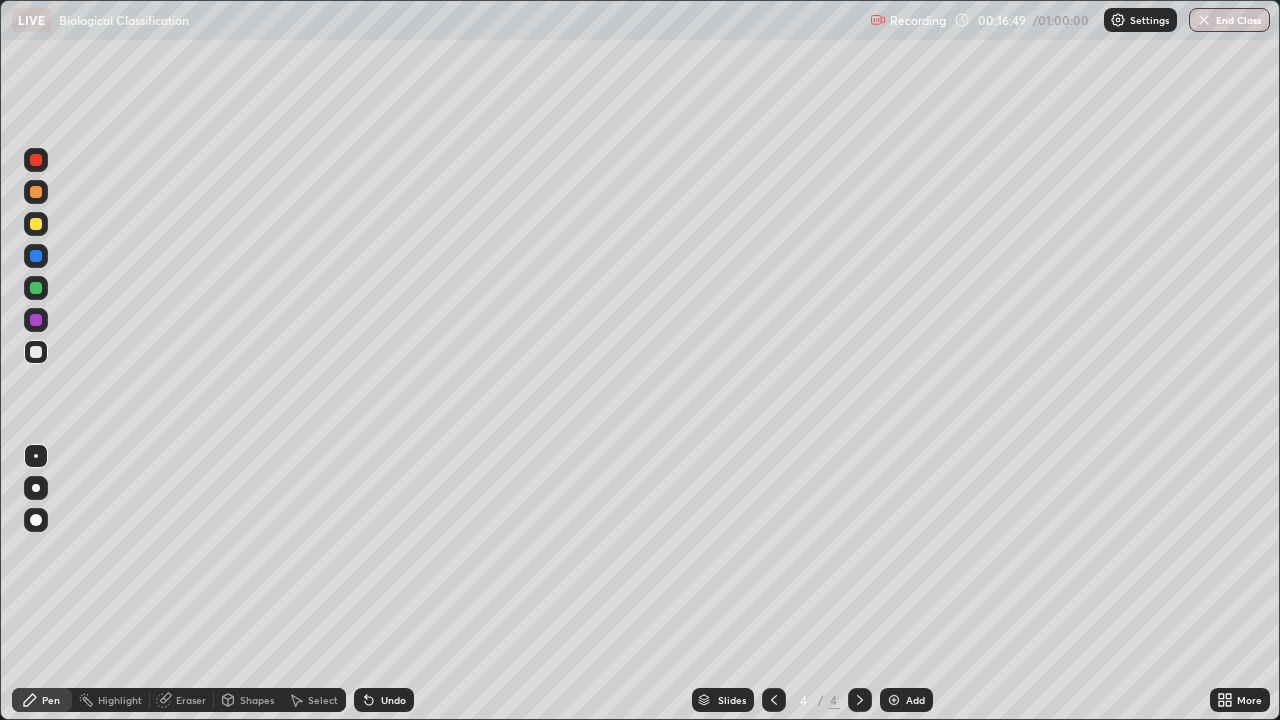 click at bounding box center [36, 224] 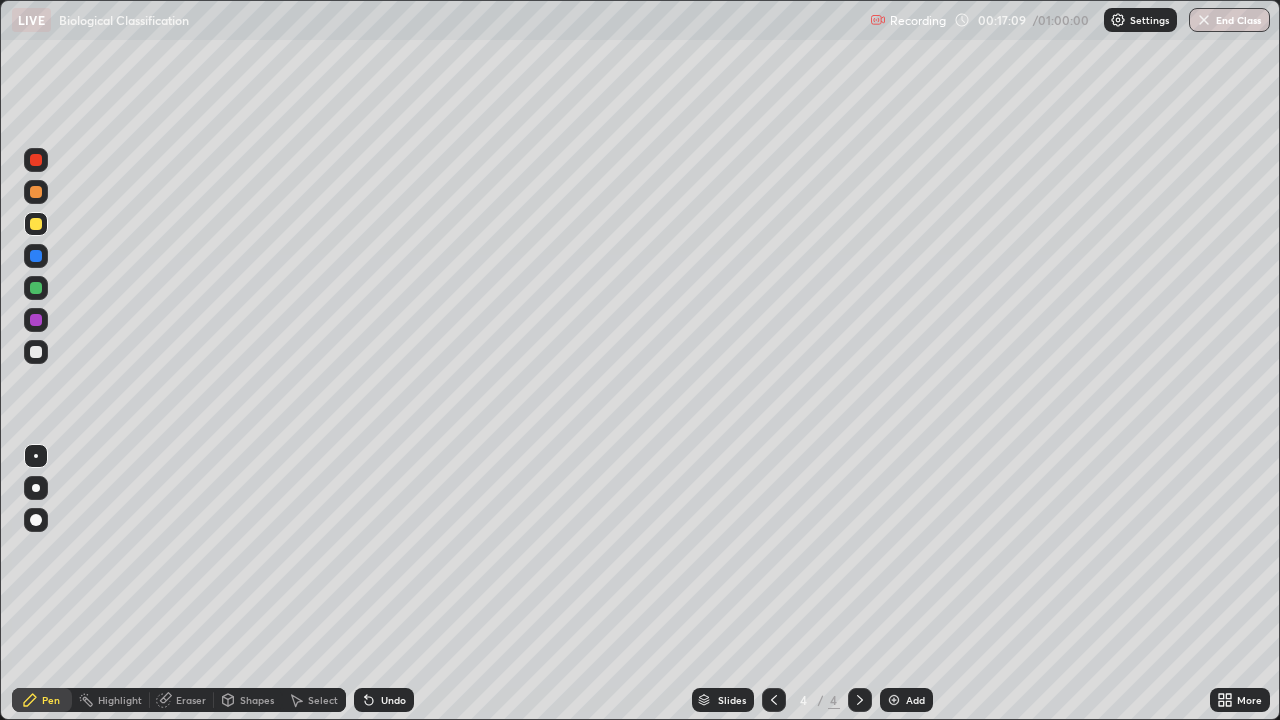 click on "Eraser" at bounding box center [191, 700] 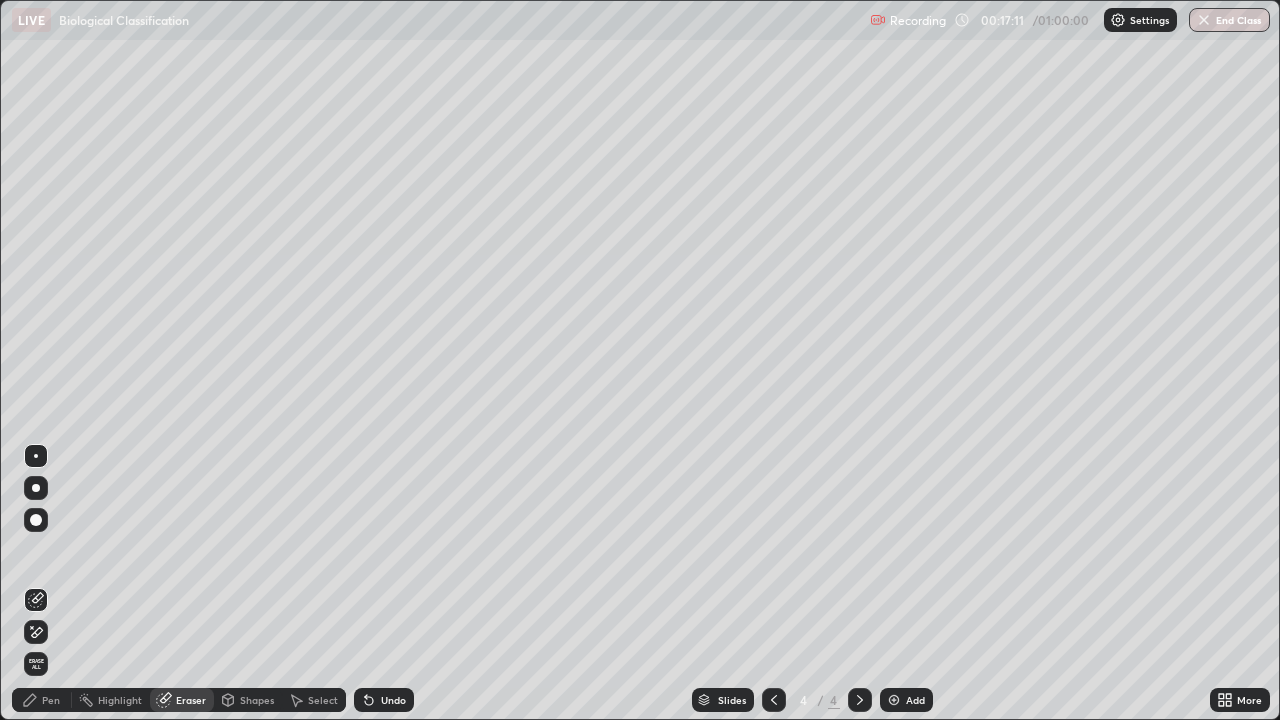 click on "Pen" at bounding box center [51, 700] 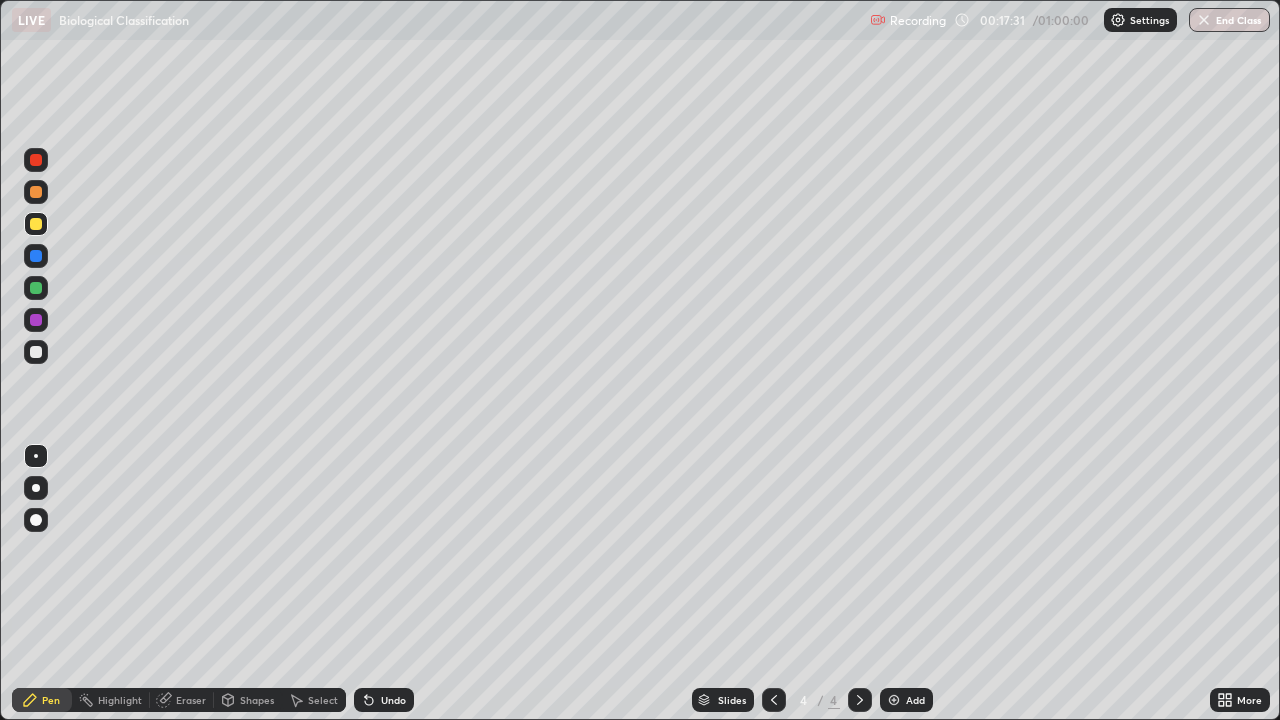 click at bounding box center (36, 288) 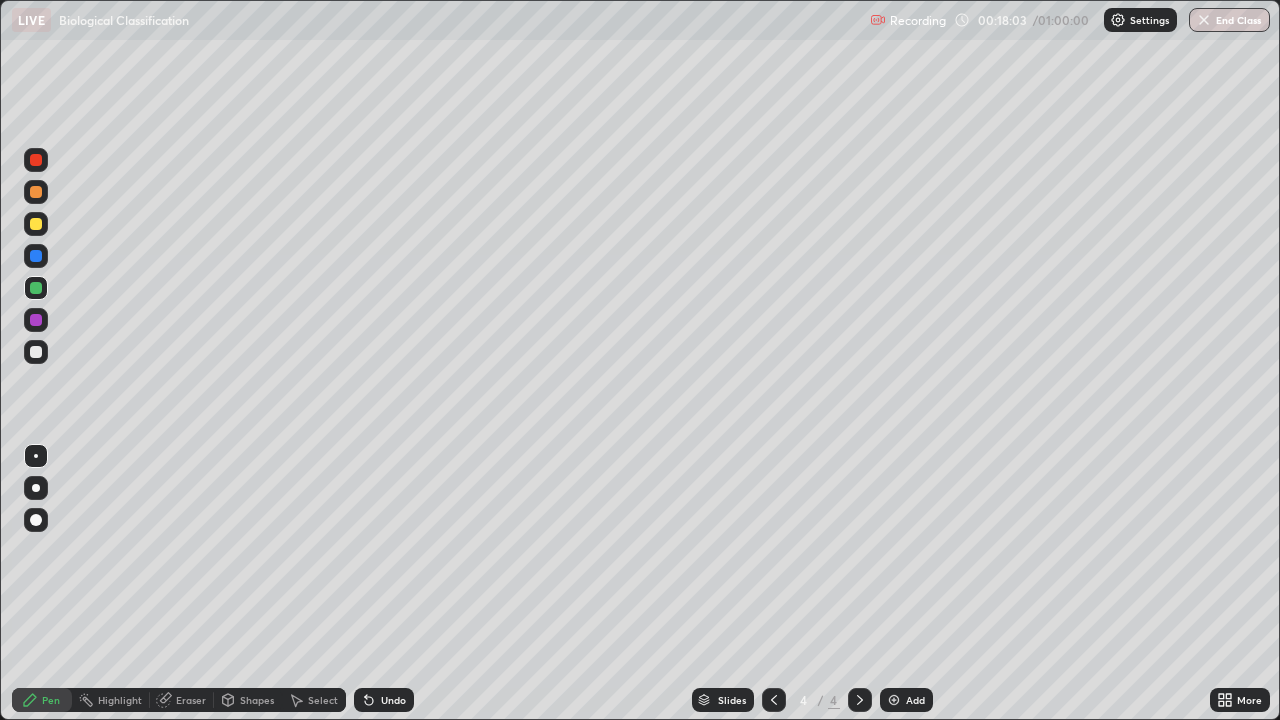 click at bounding box center (36, 352) 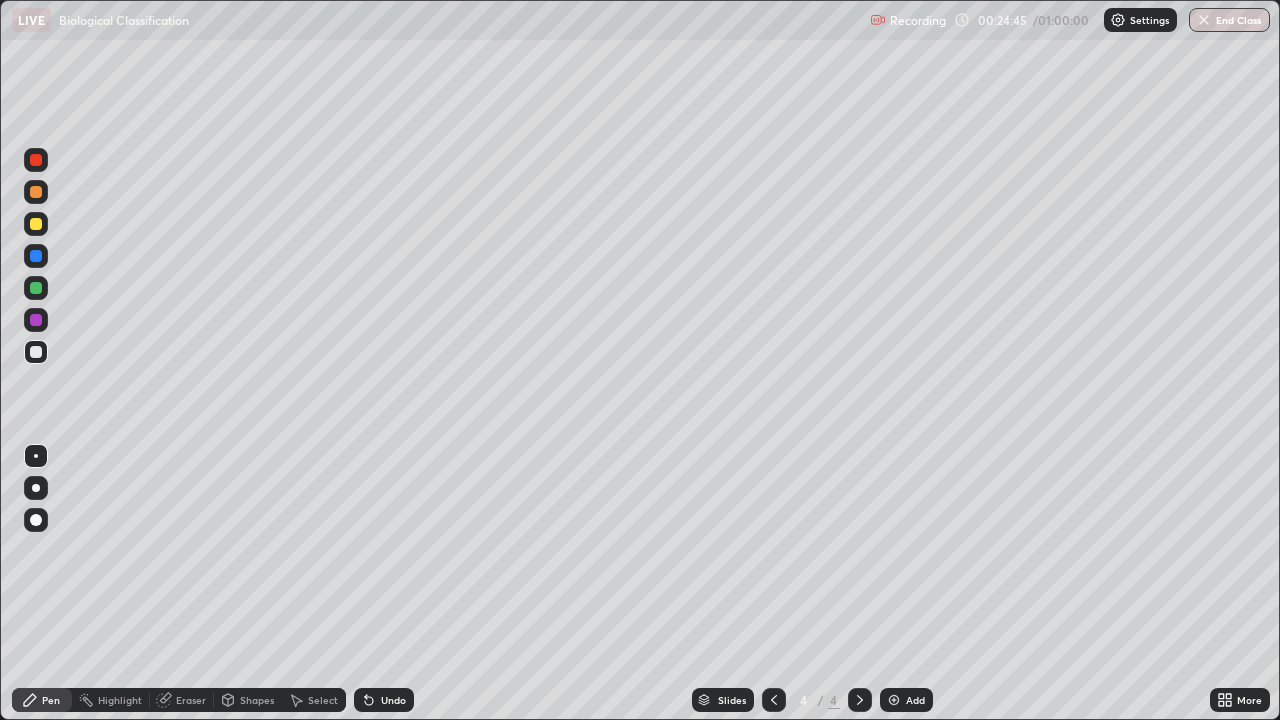 click on "Eraser" at bounding box center [191, 700] 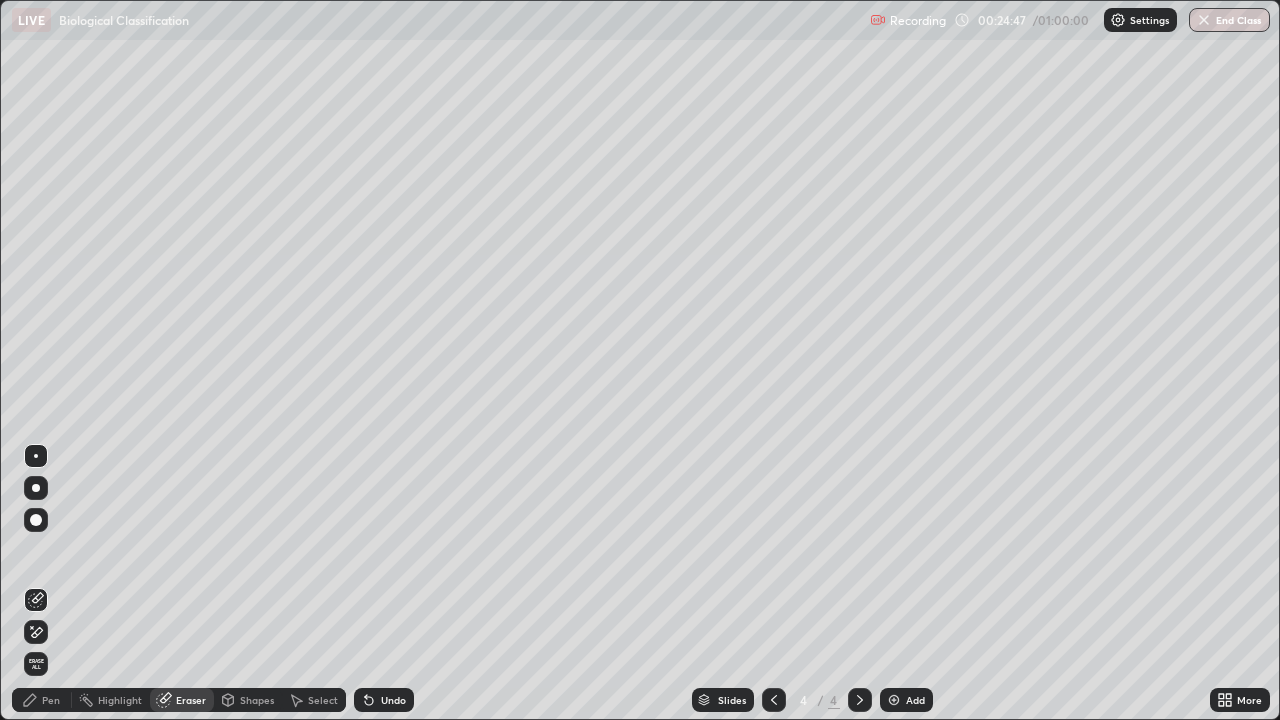 click on "Pen" at bounding box center (51, 700) 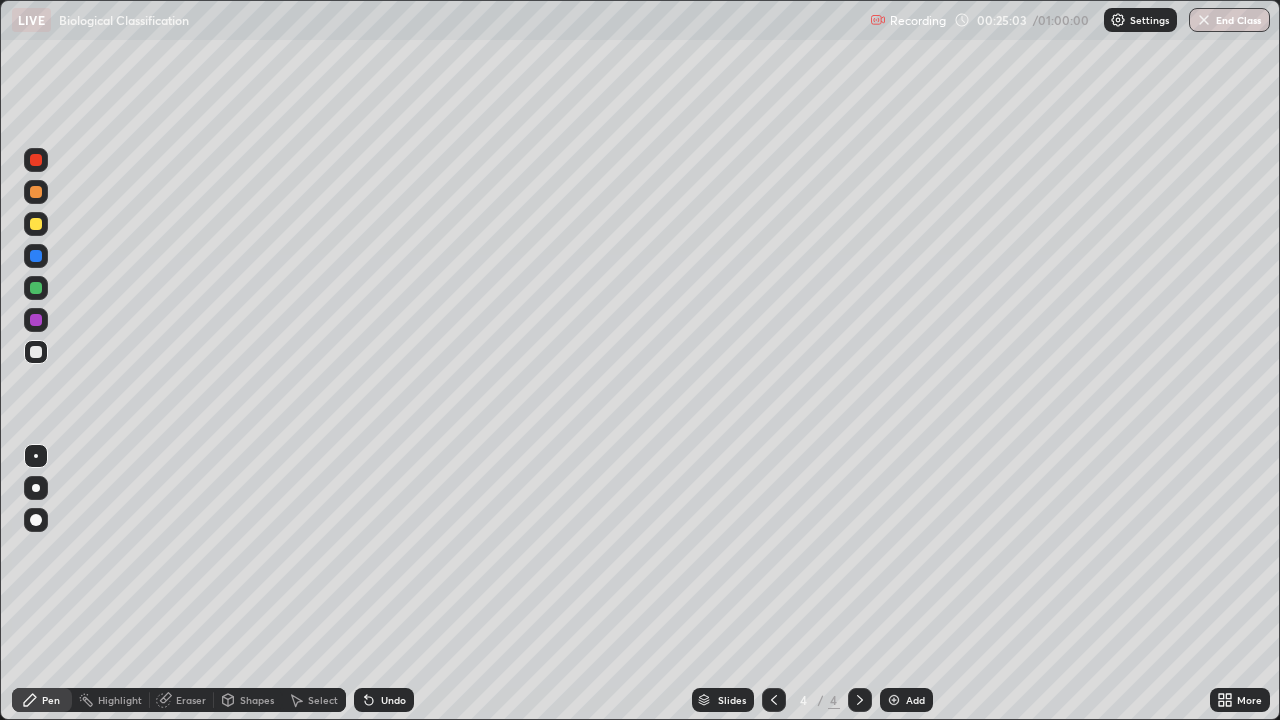 click at bounding box center [36, 288] 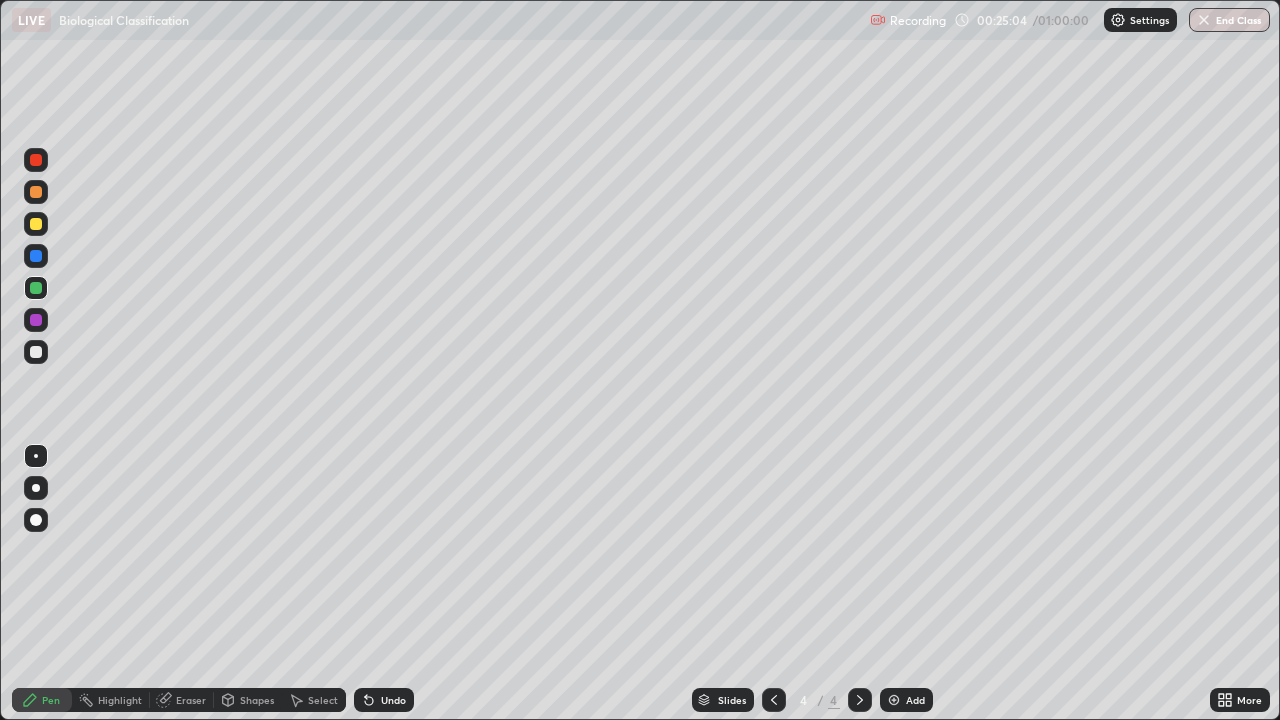 click at bounding box center (36, 224) 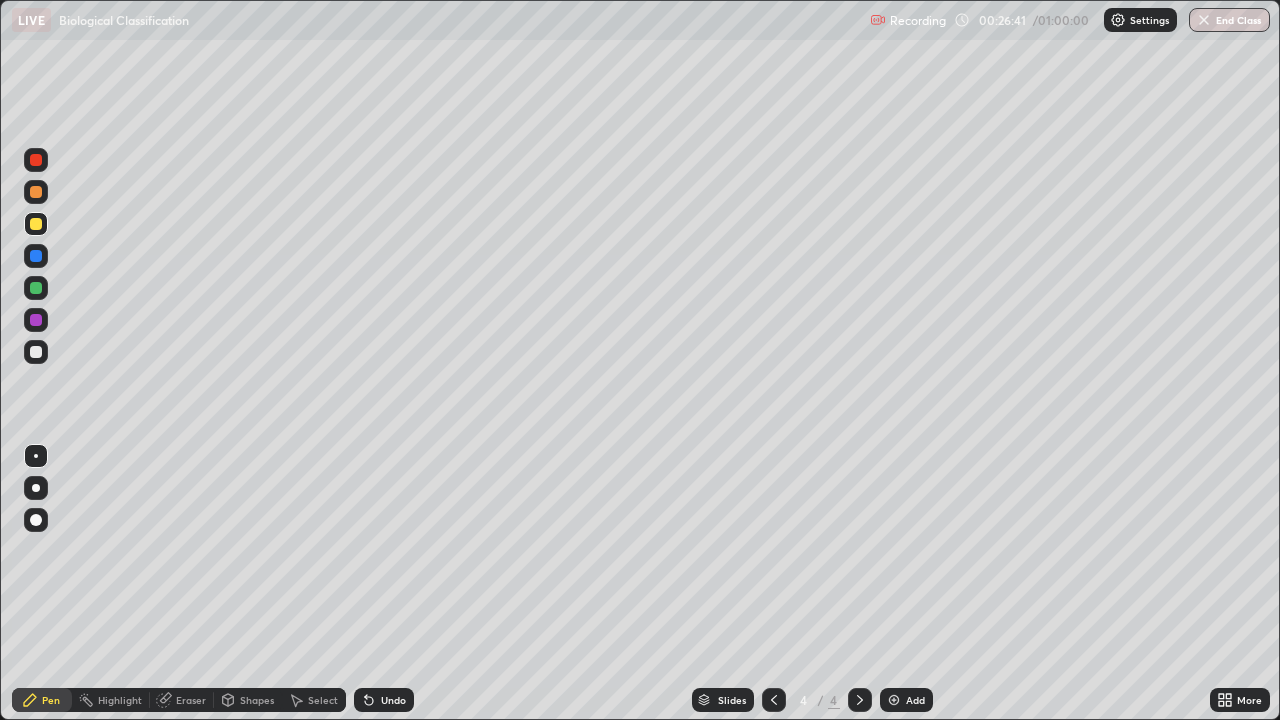 click on "Eraser" at bounding box center (182, 700) 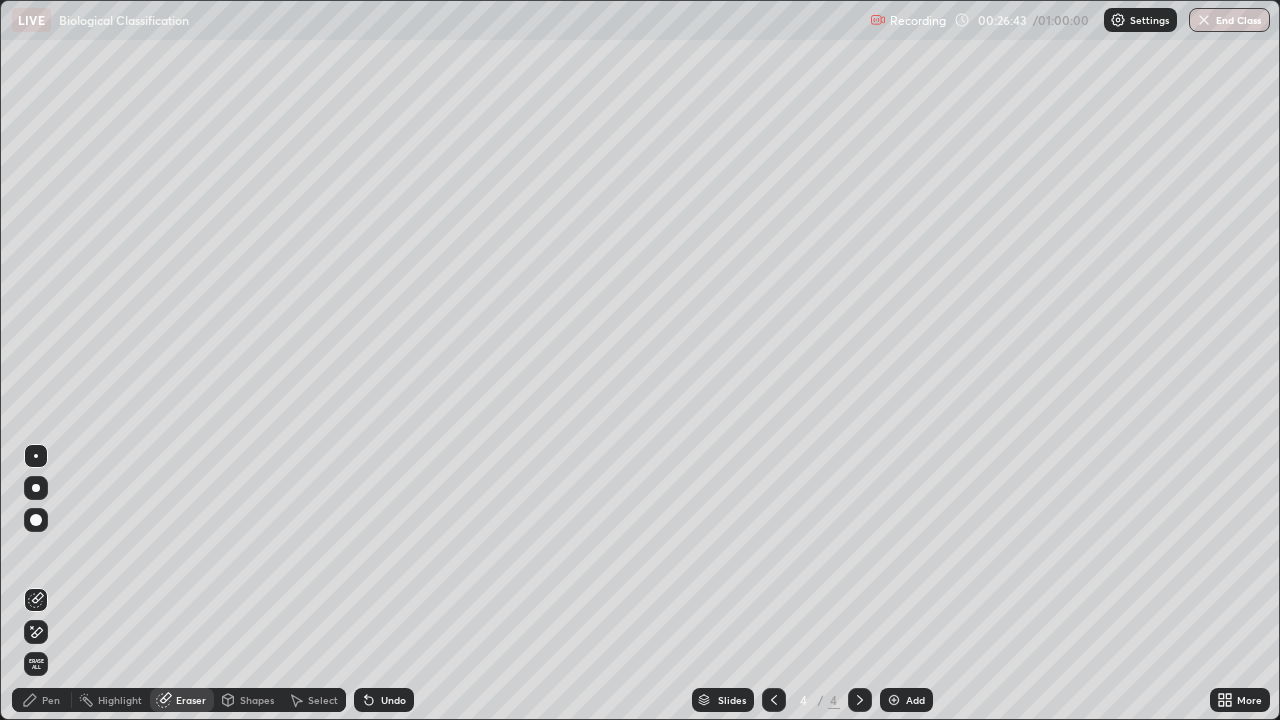 click on "Pen" at bounding box center (42, 700) 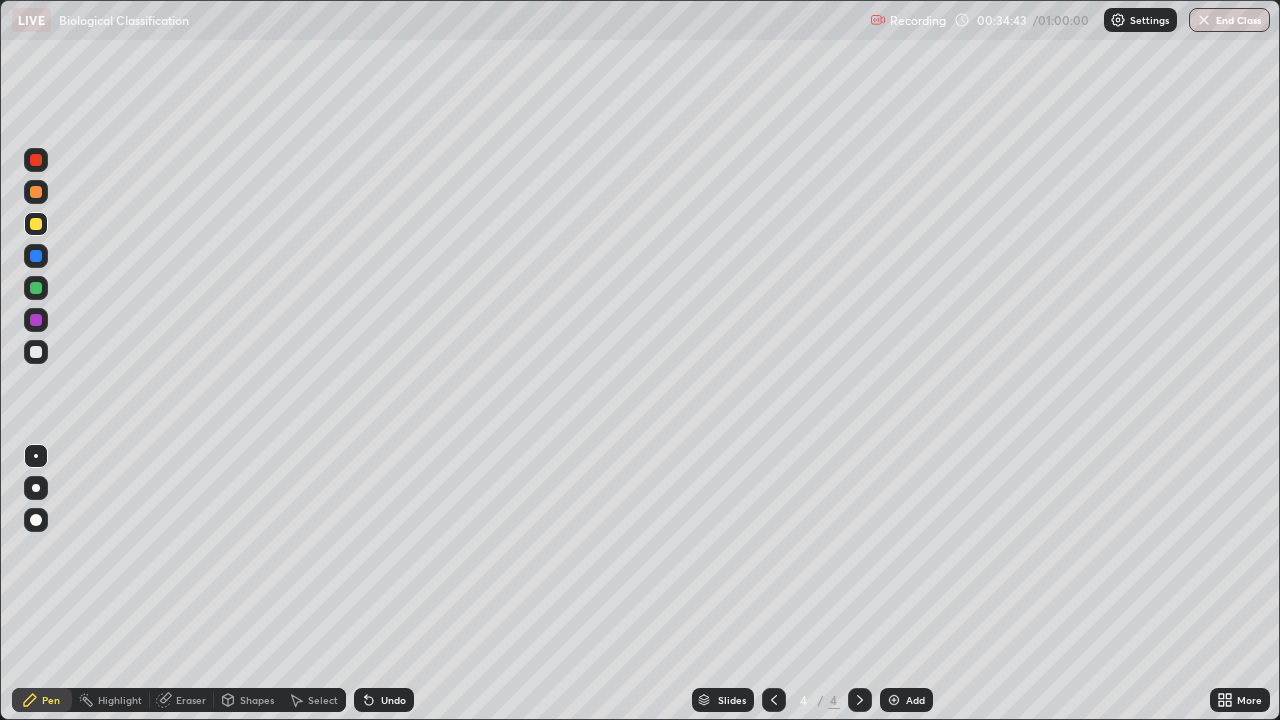 click 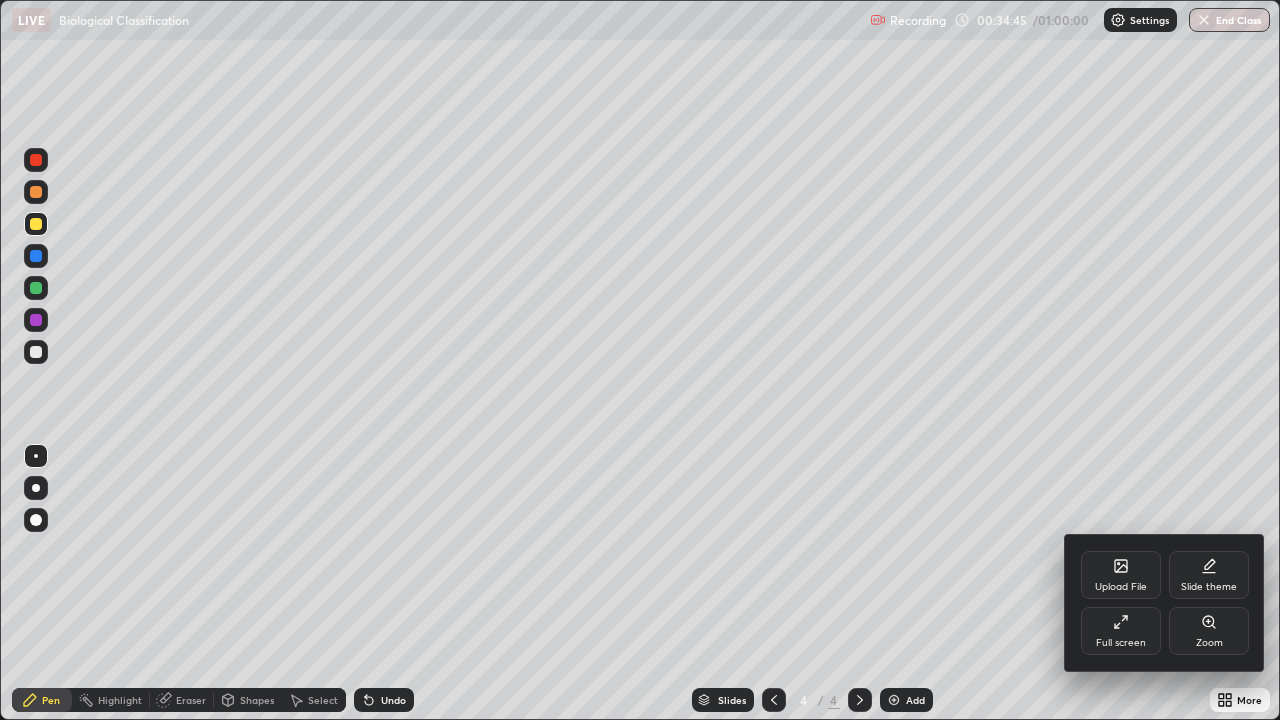 click on "Full screen" at bounding box center (1121, 643) 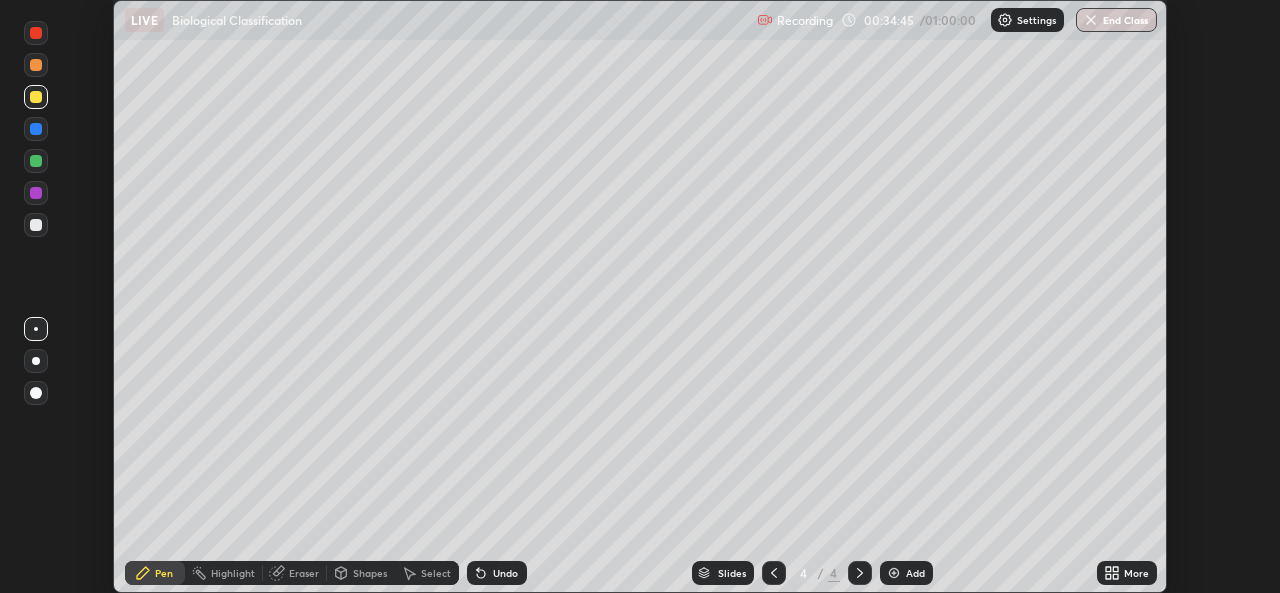 scroll, scrollTop: 593, scrollLeft: 1280, axis: both 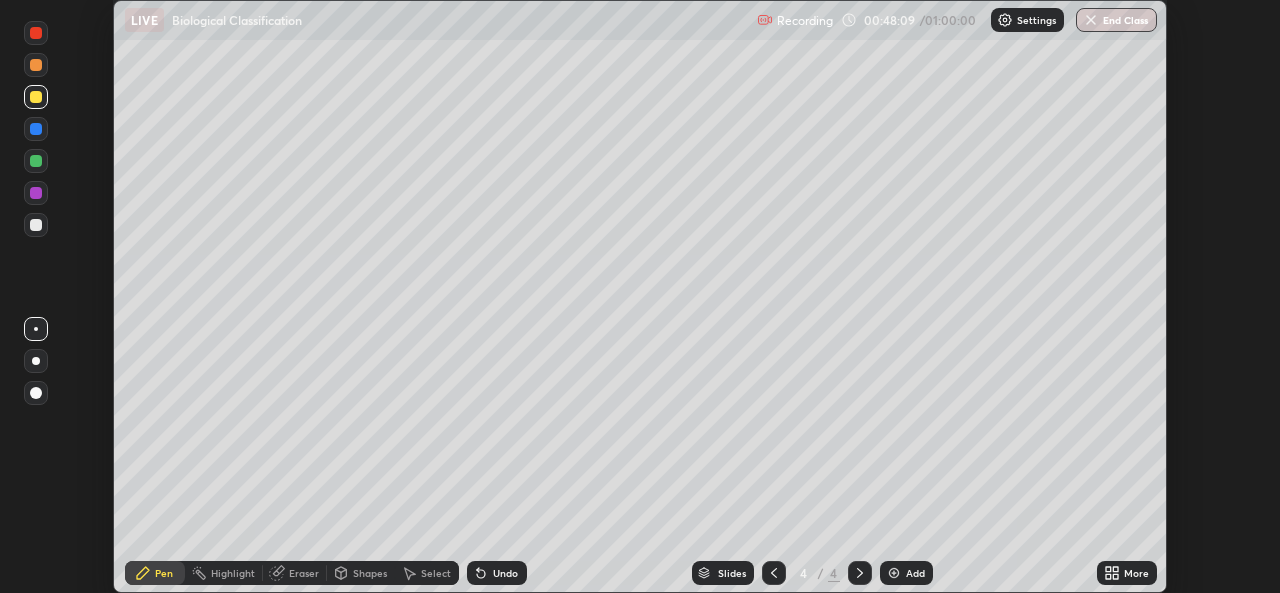 click on "More" at bounding box center [1136, 573] 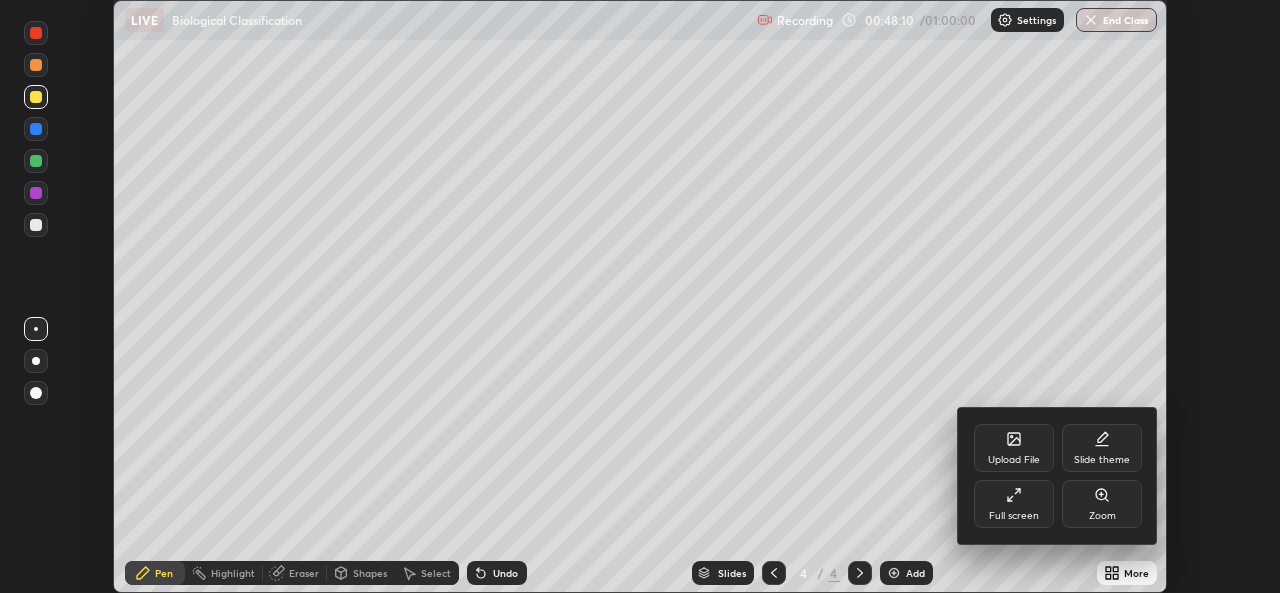 click on "Full screen" at bounding box center (1014, 504) 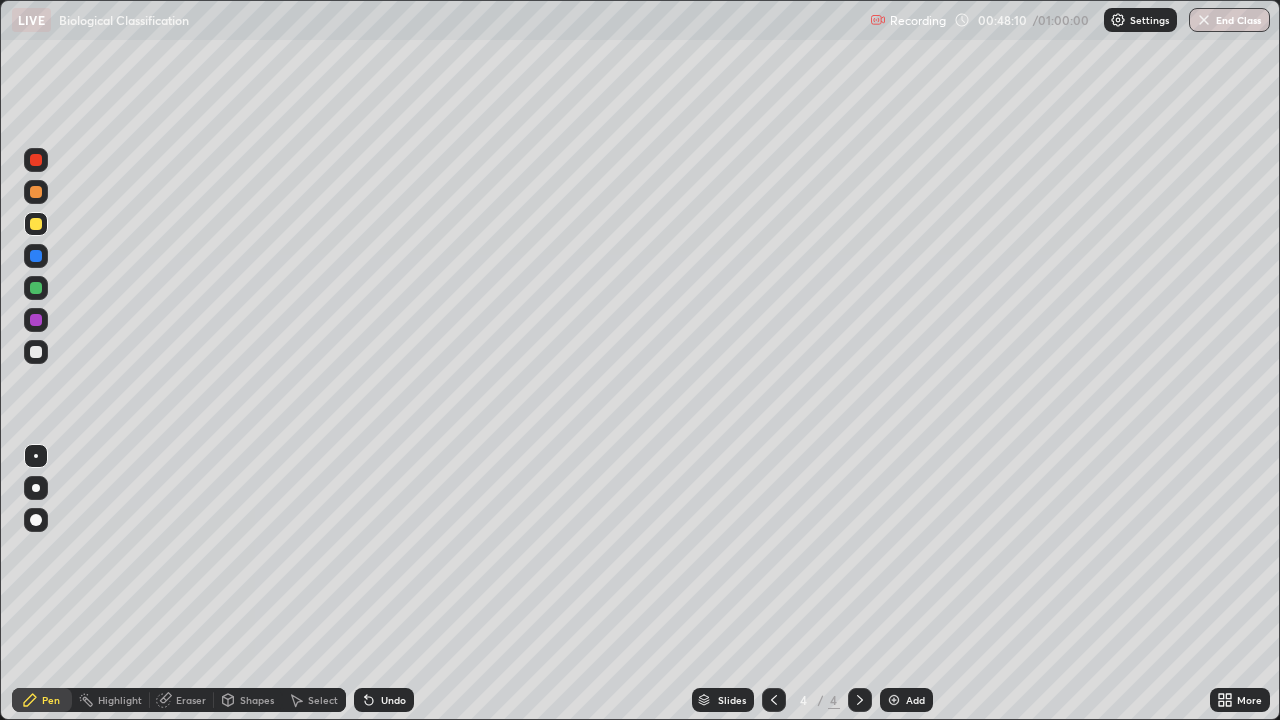 scroll, scrollTop: 99280, scrollLeft: 98720, axis: both 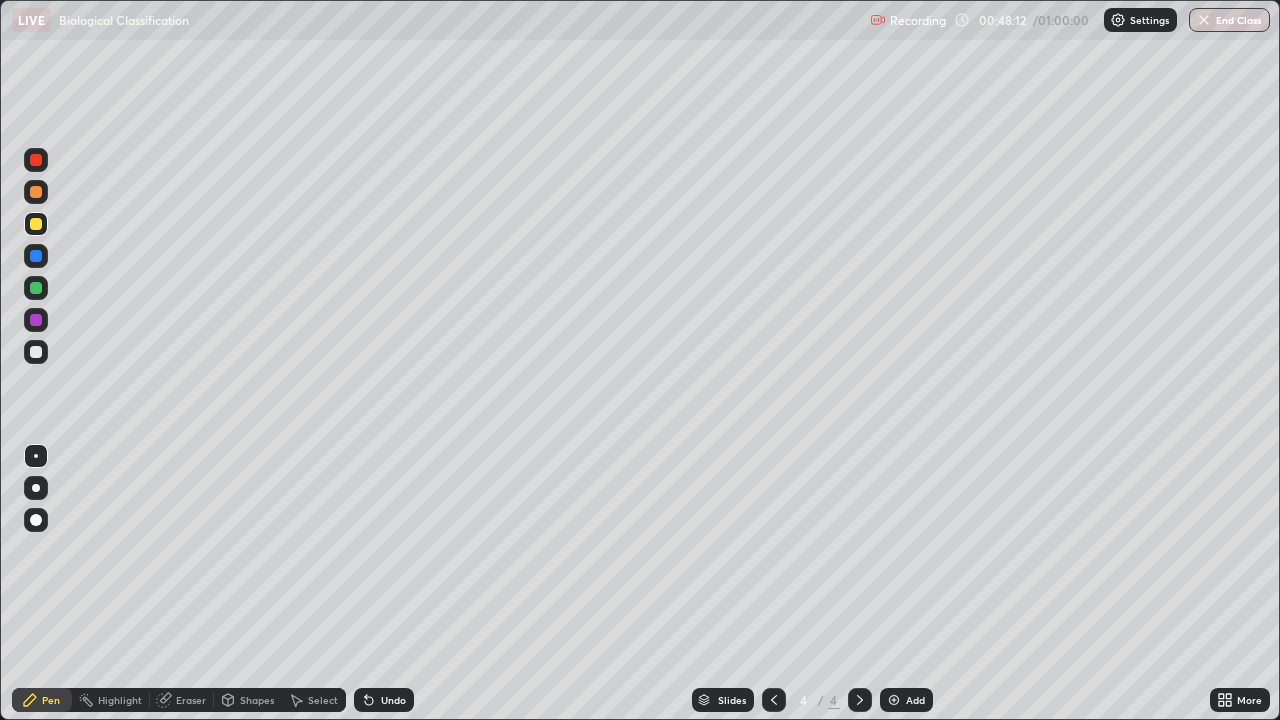 click on "End Class" at bounding box center [1229, 20] 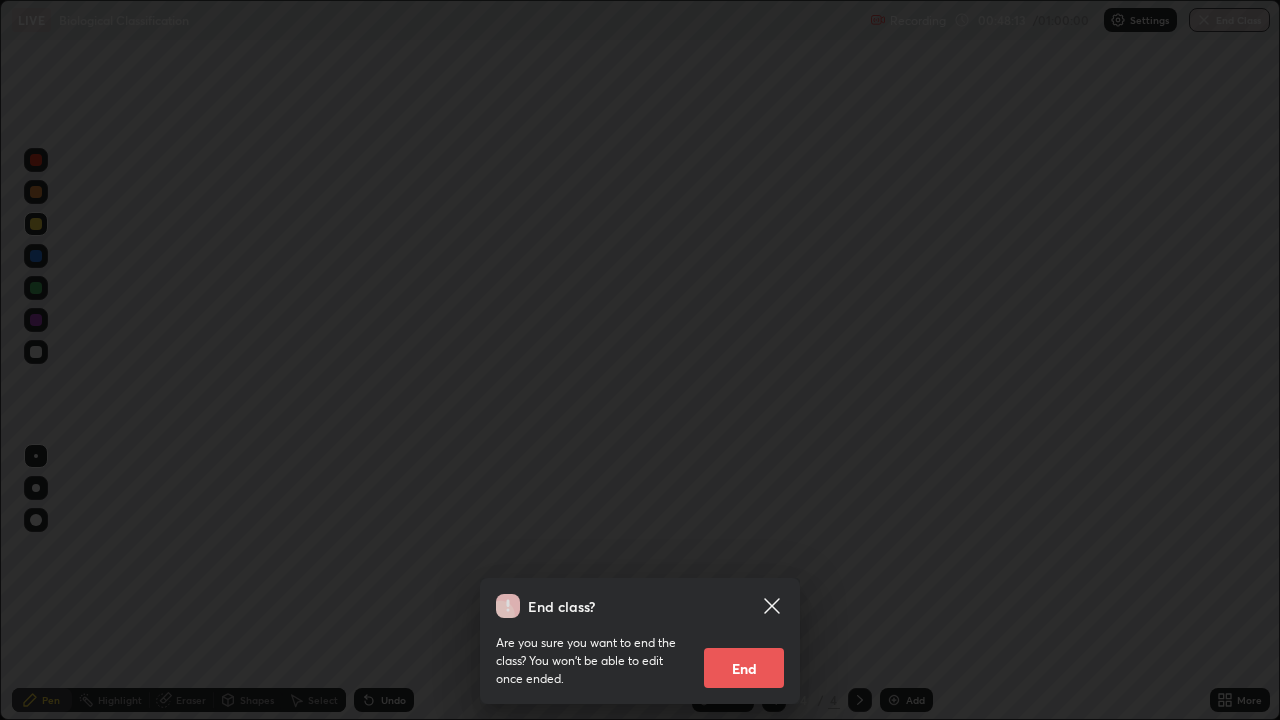 click on "End" at bounding box center [744, 668] 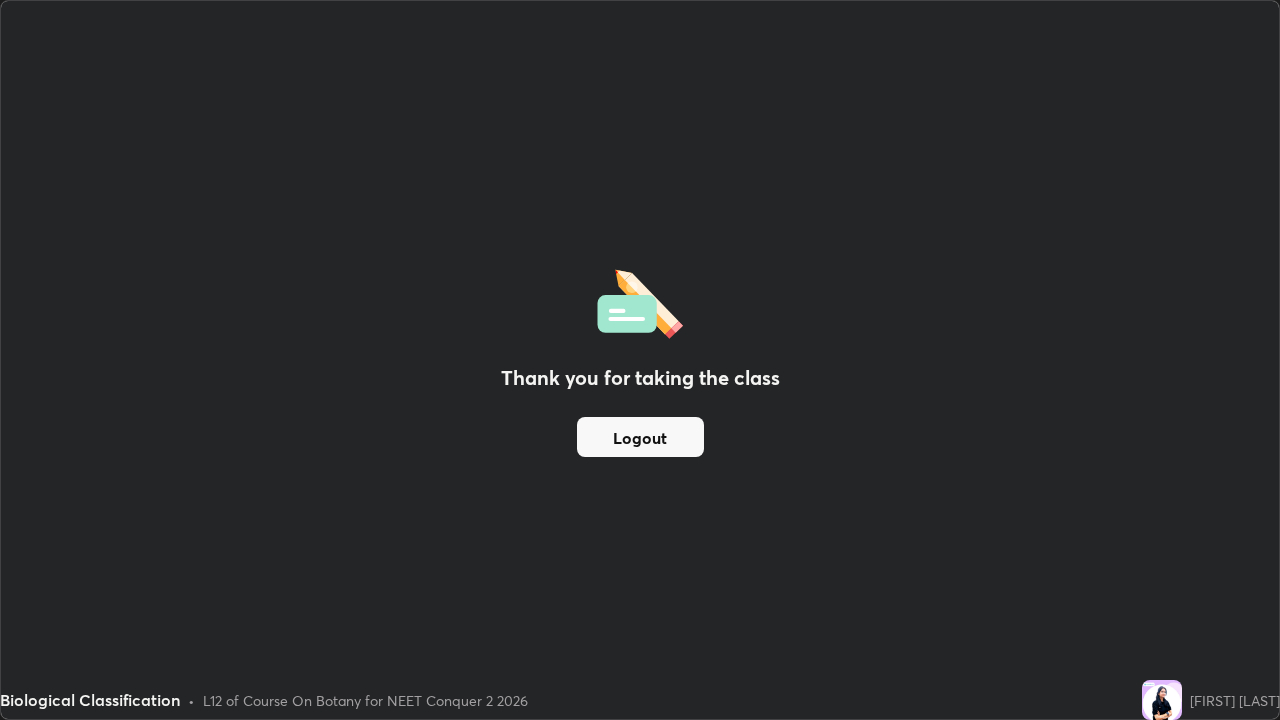 click on "Logout" at bounding box center (640, 437) 